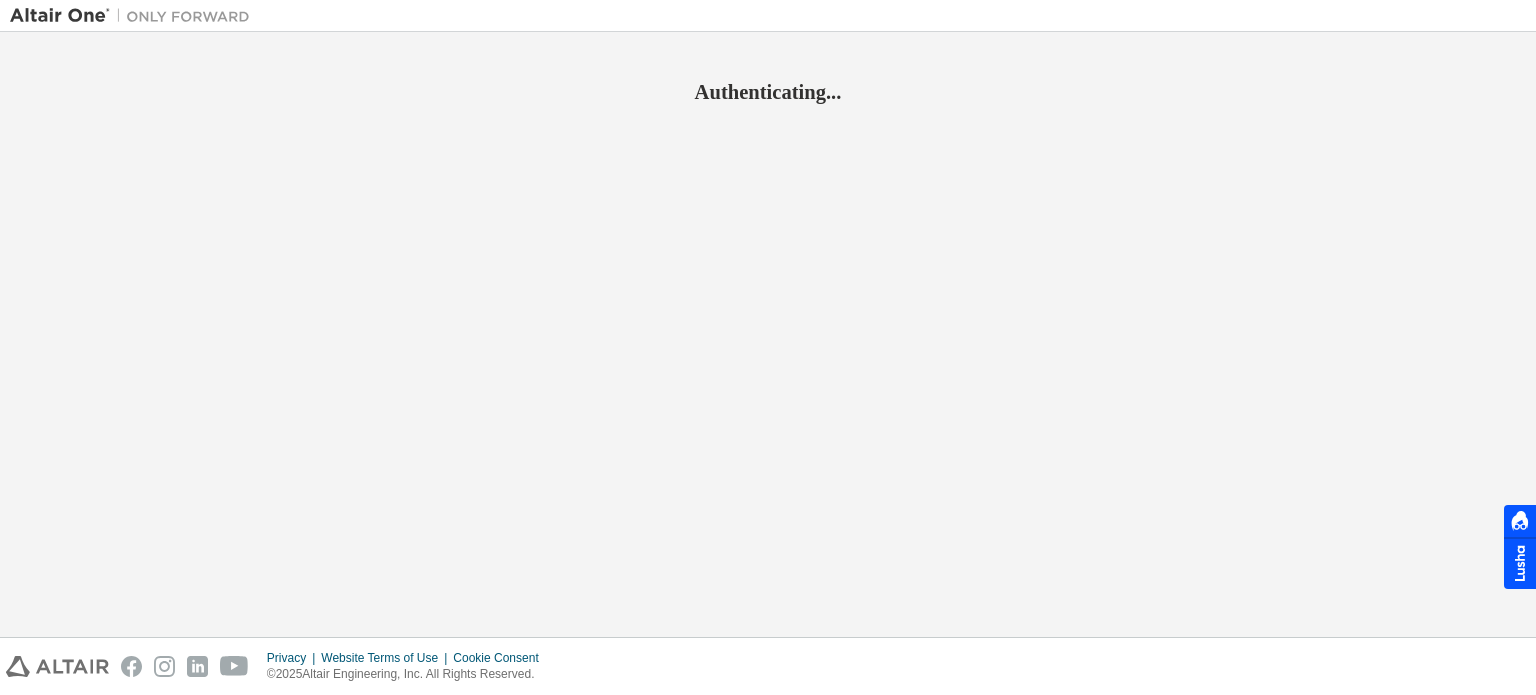 scroll, scrollTop: 0, scrollLeft: 0, axis: both 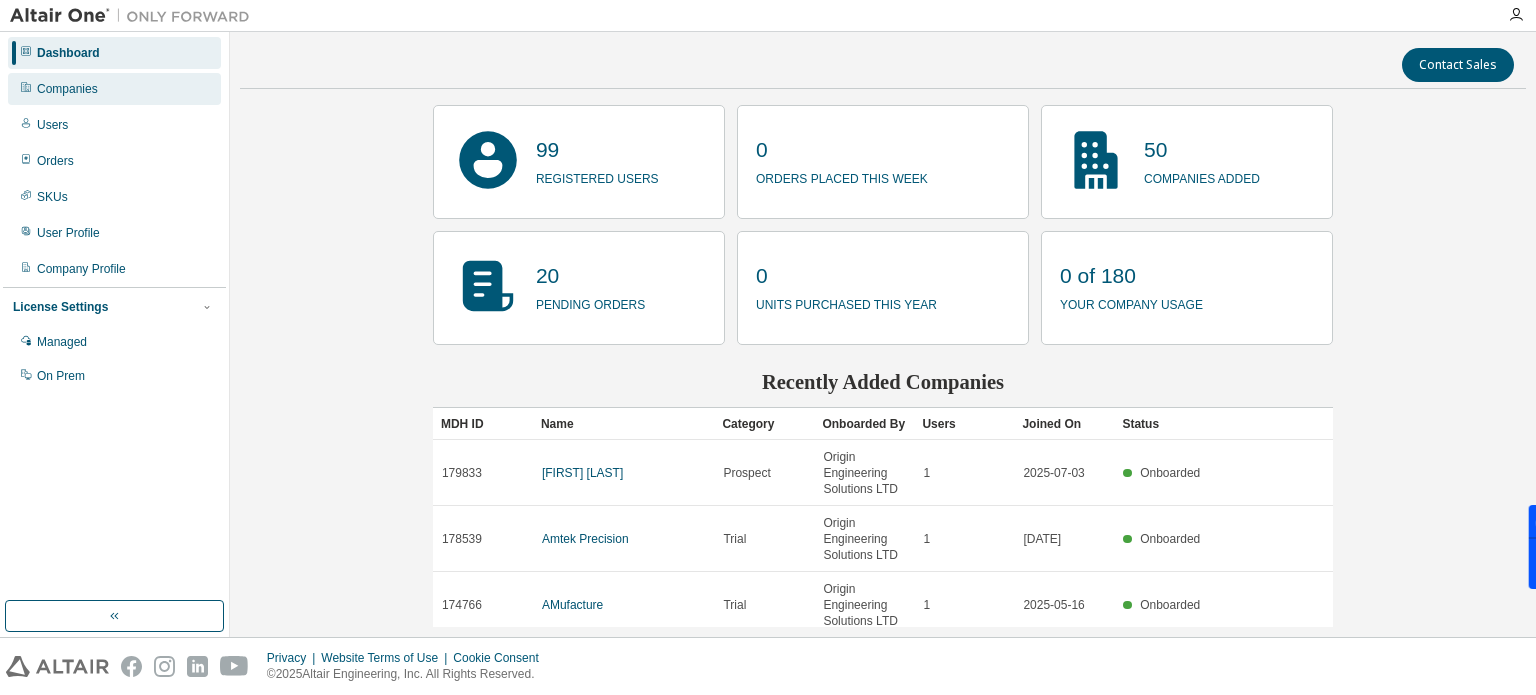click on "Companies" at bounding box center (114, 89) 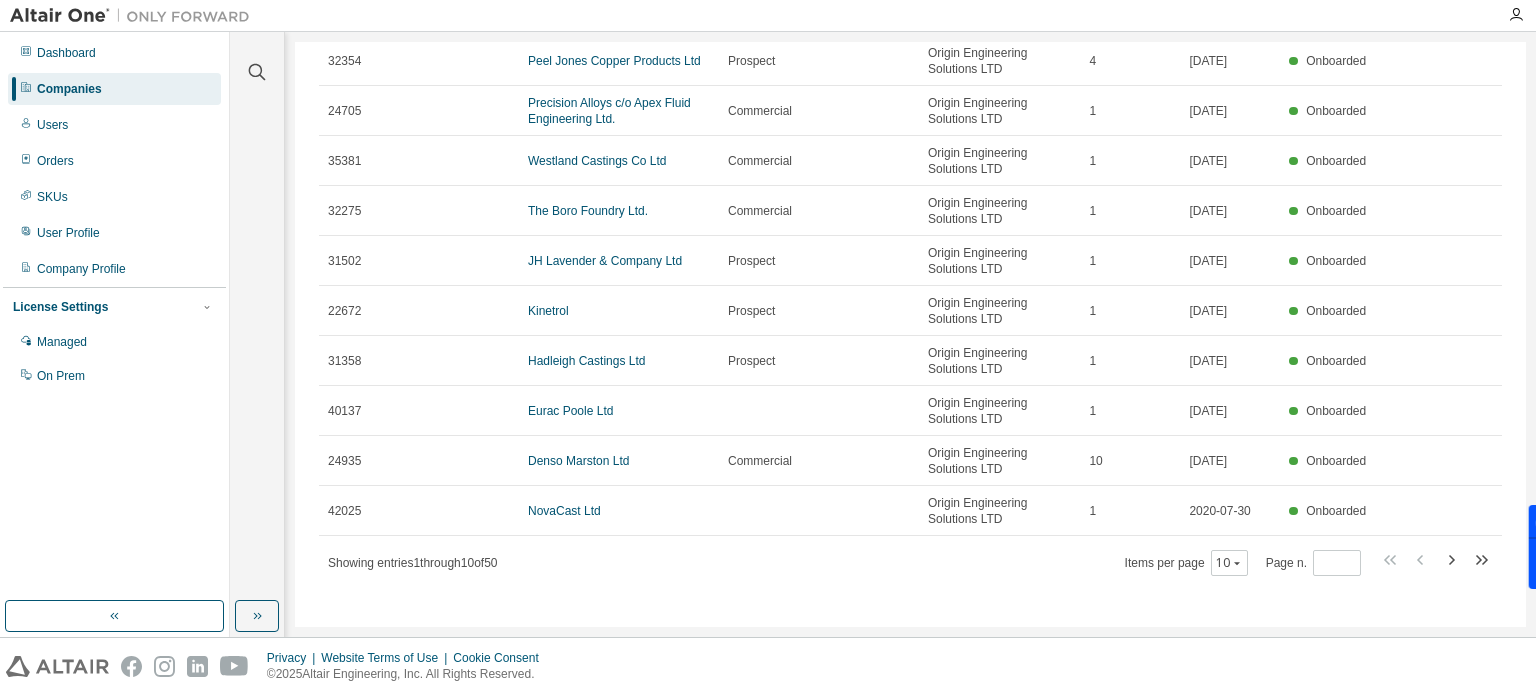 scroll, scrollTop: 0, scrollLeft: 0, axis: both 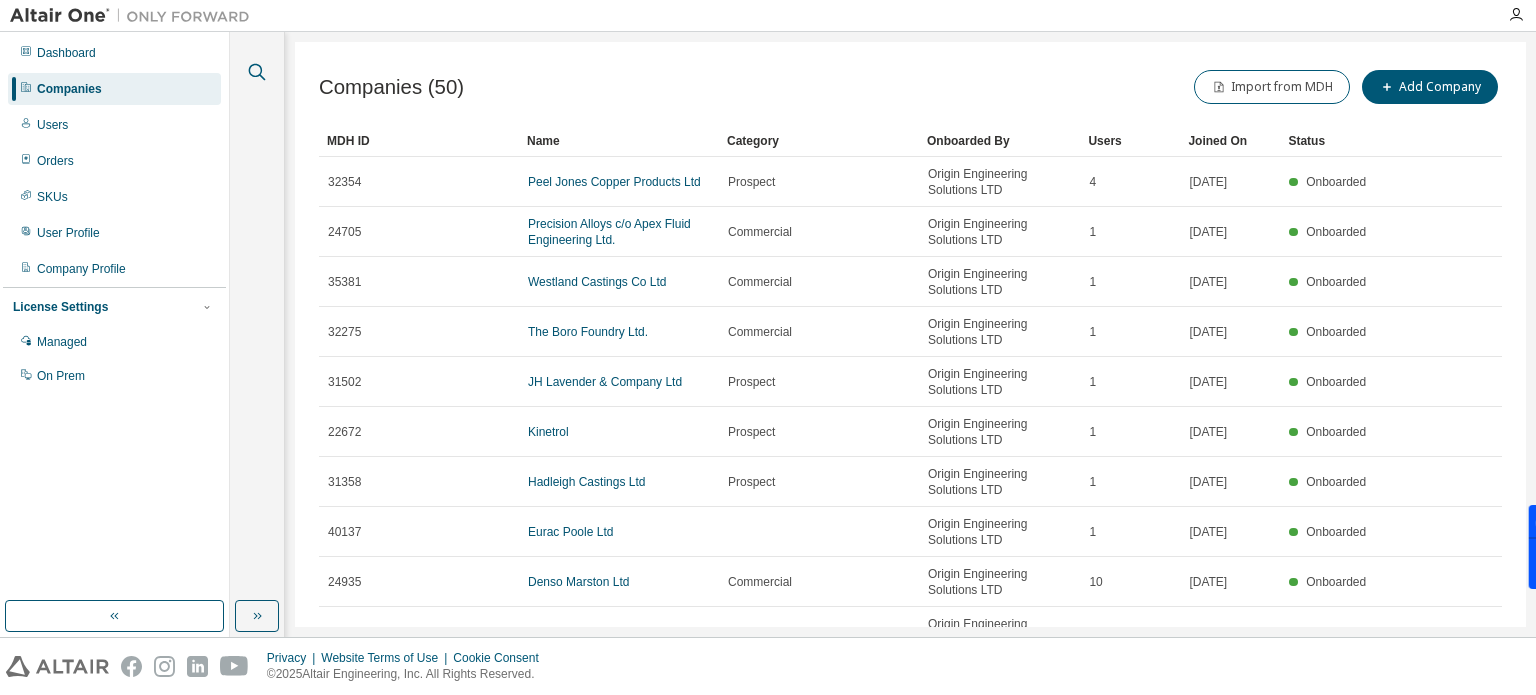 click 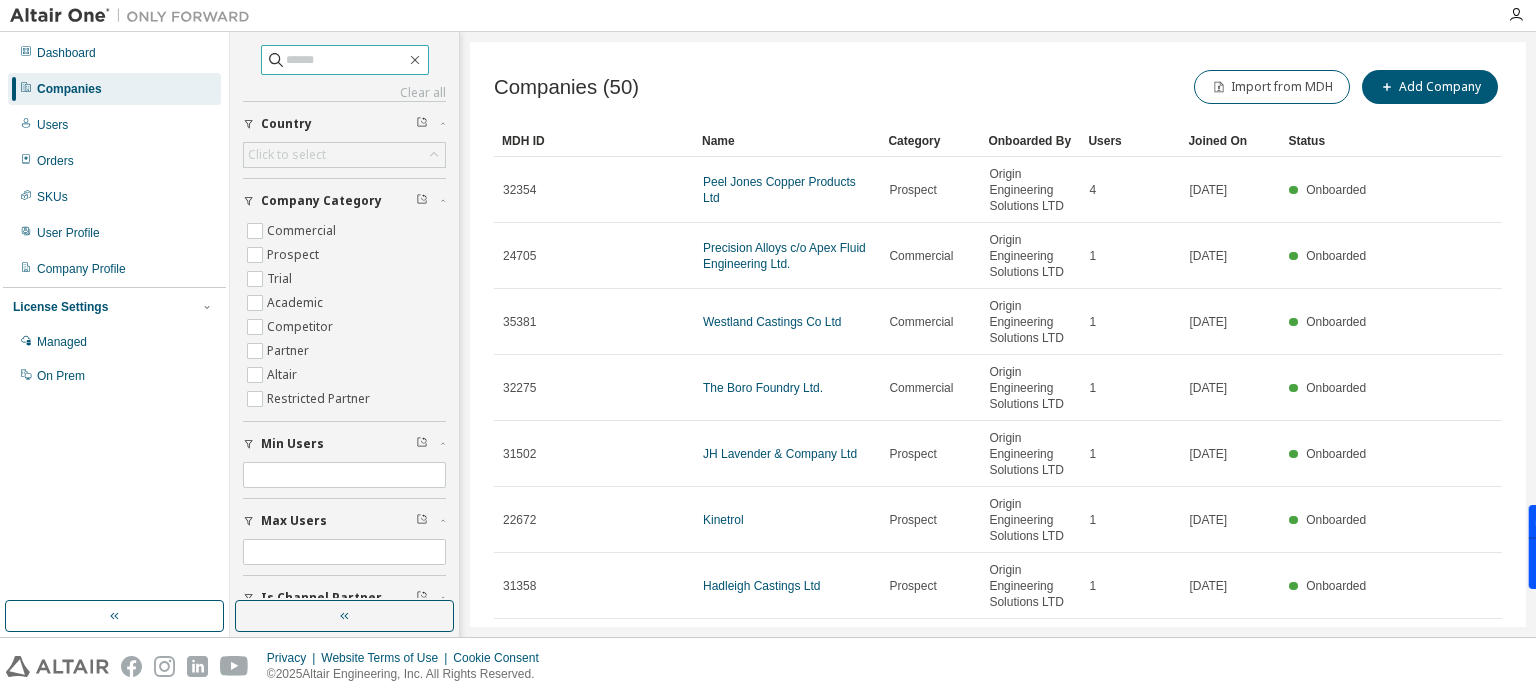 click at bounding box center (346, 60) 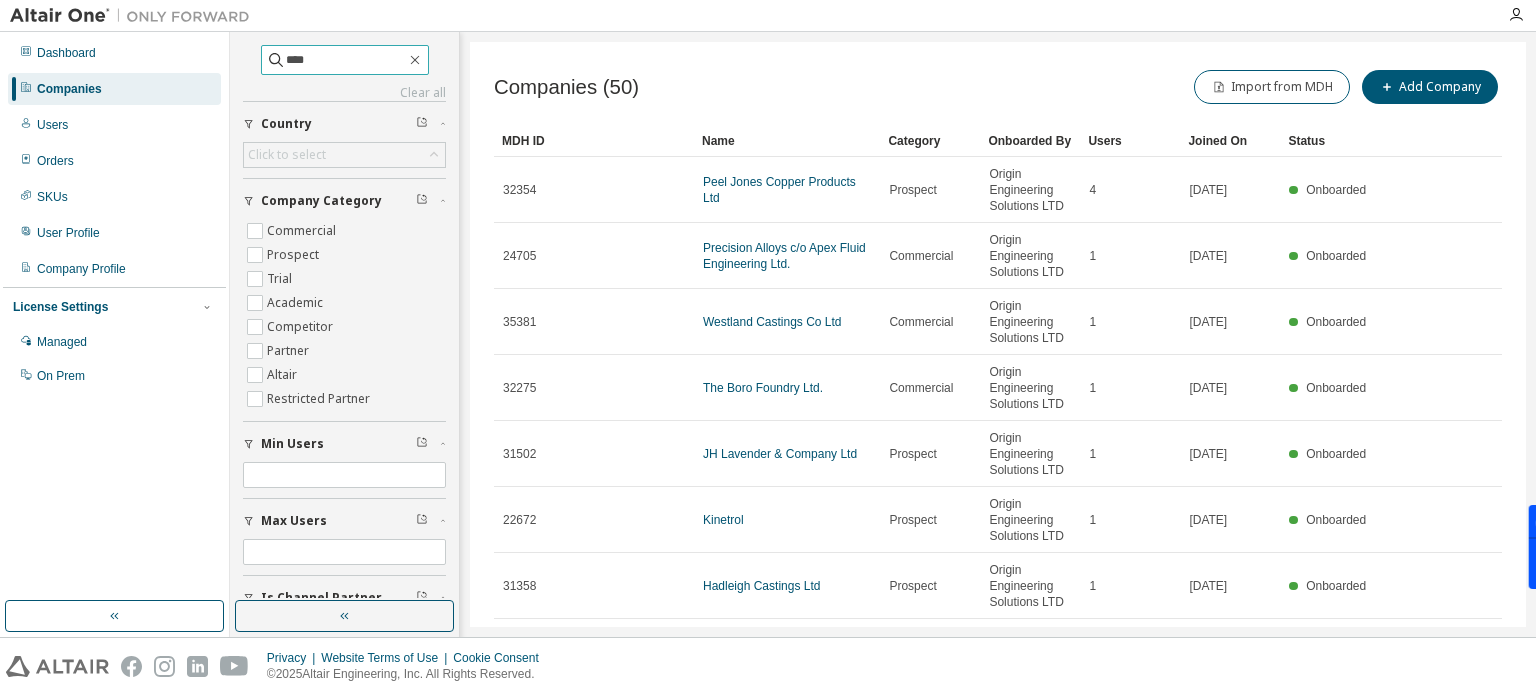 type on "****" 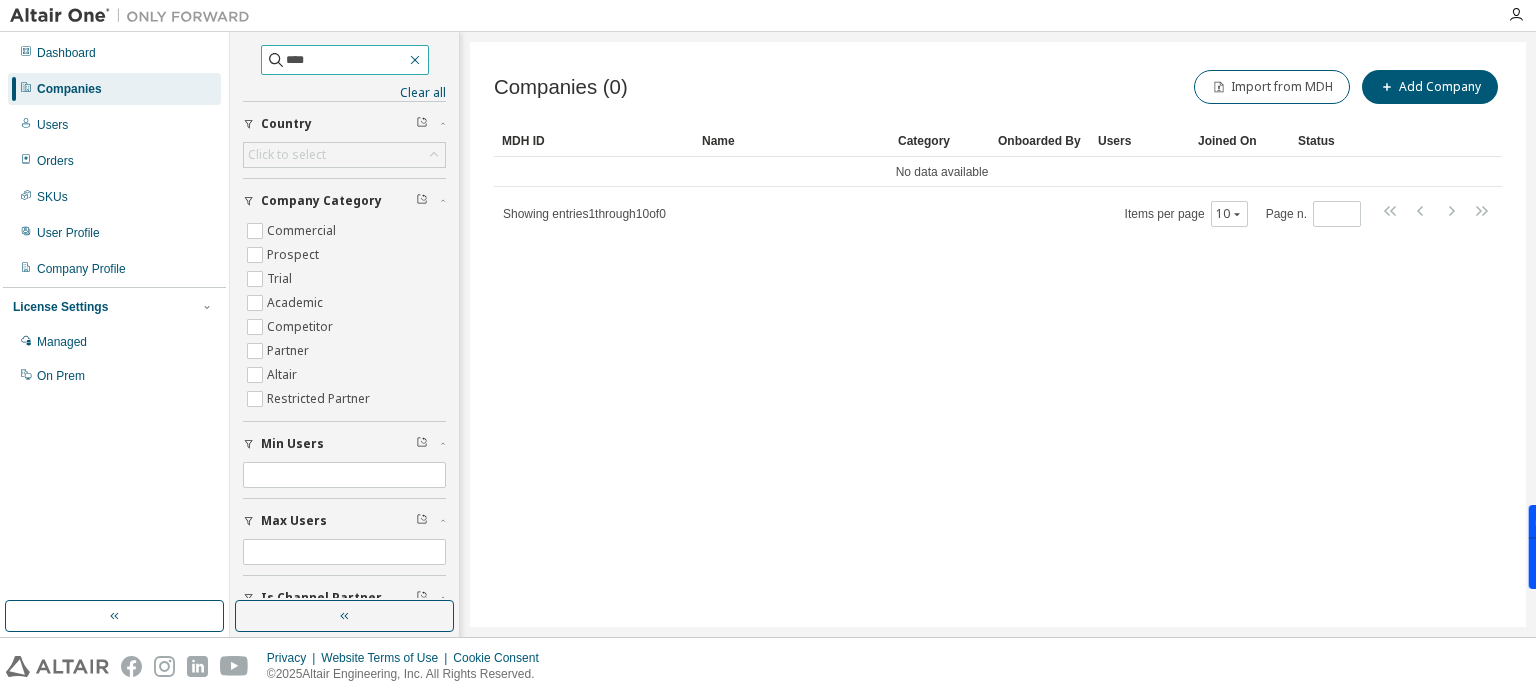 click 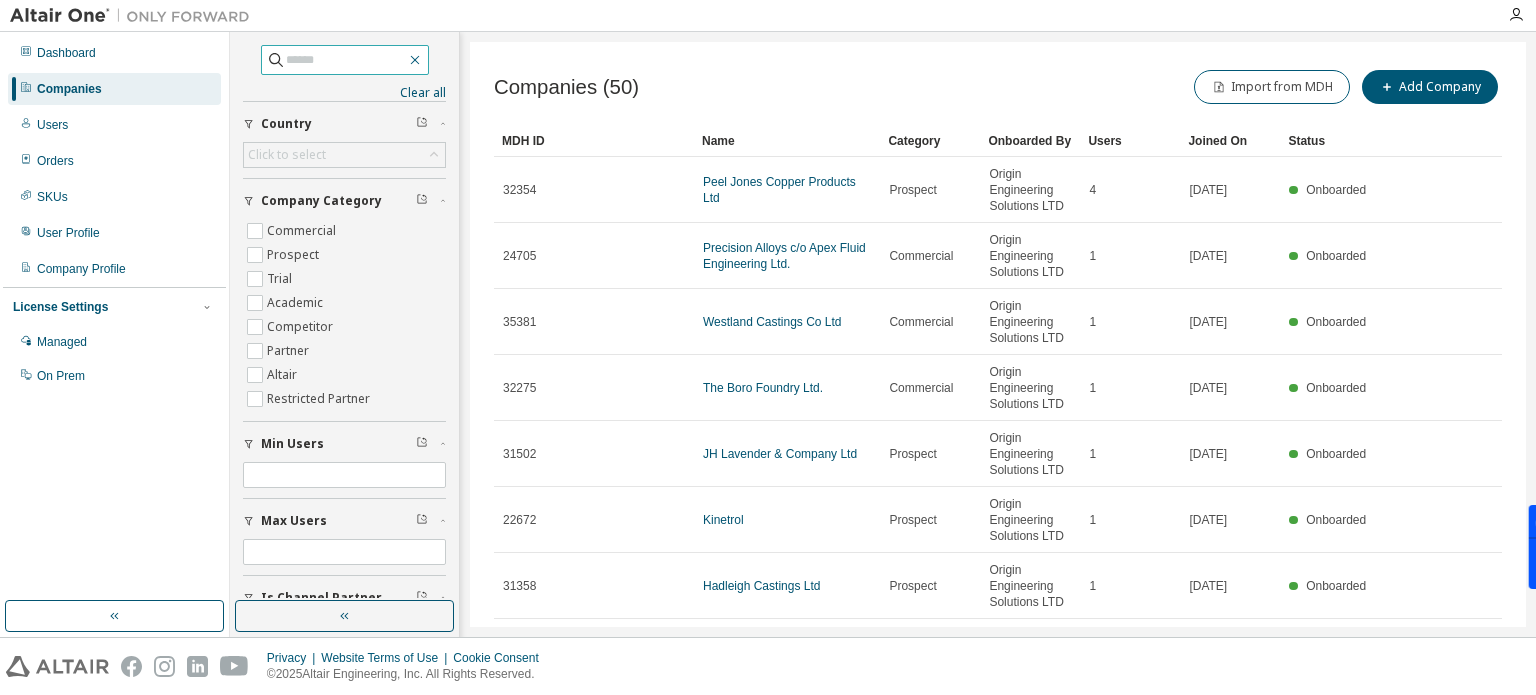 click 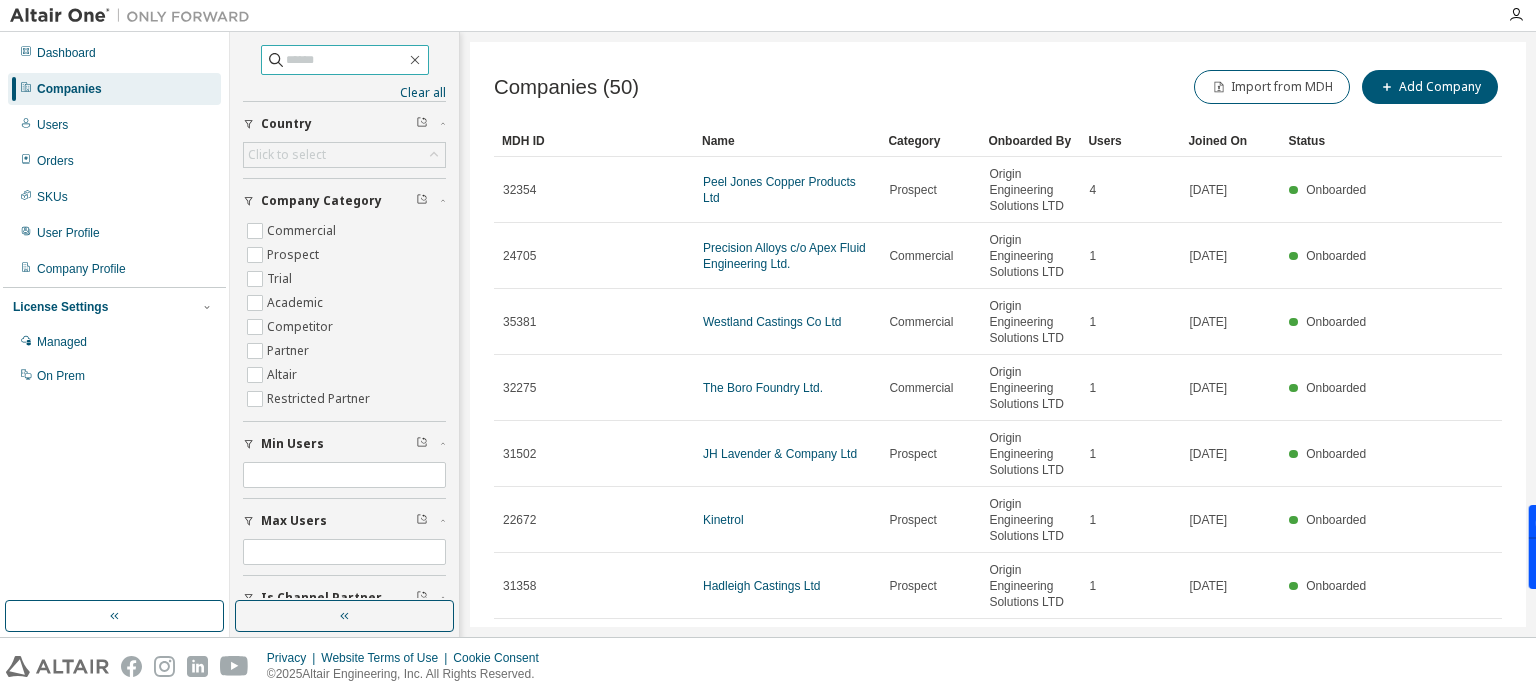 click at bounding box center (346, 60) 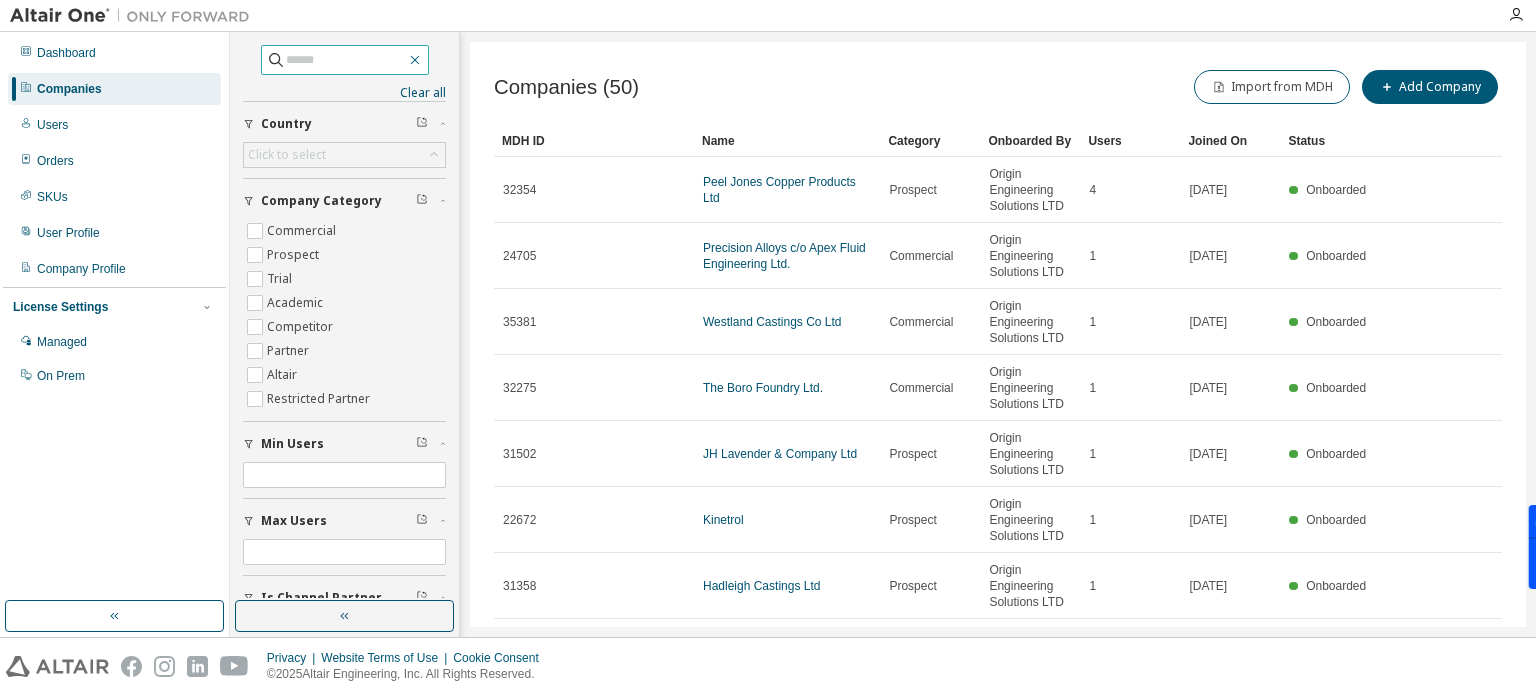 click 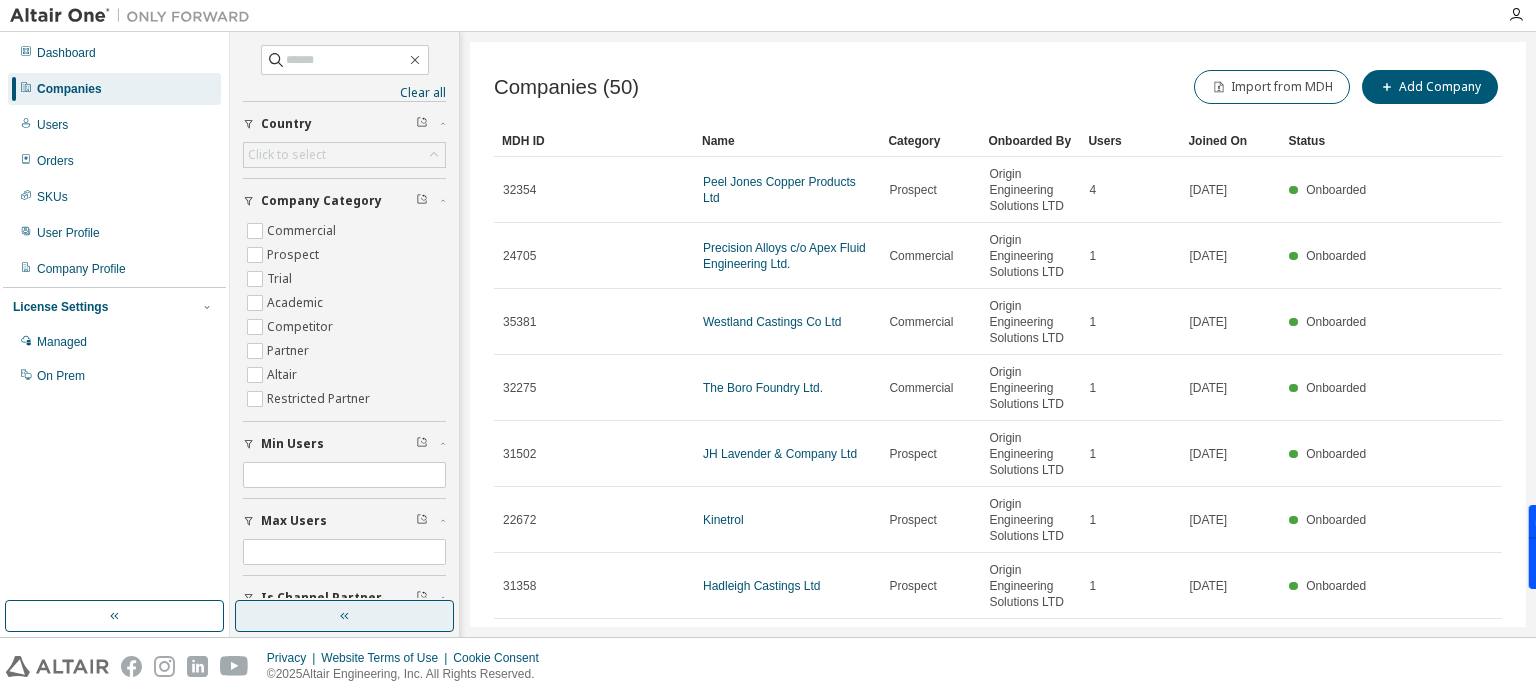 click at bounding box center [344, 616] 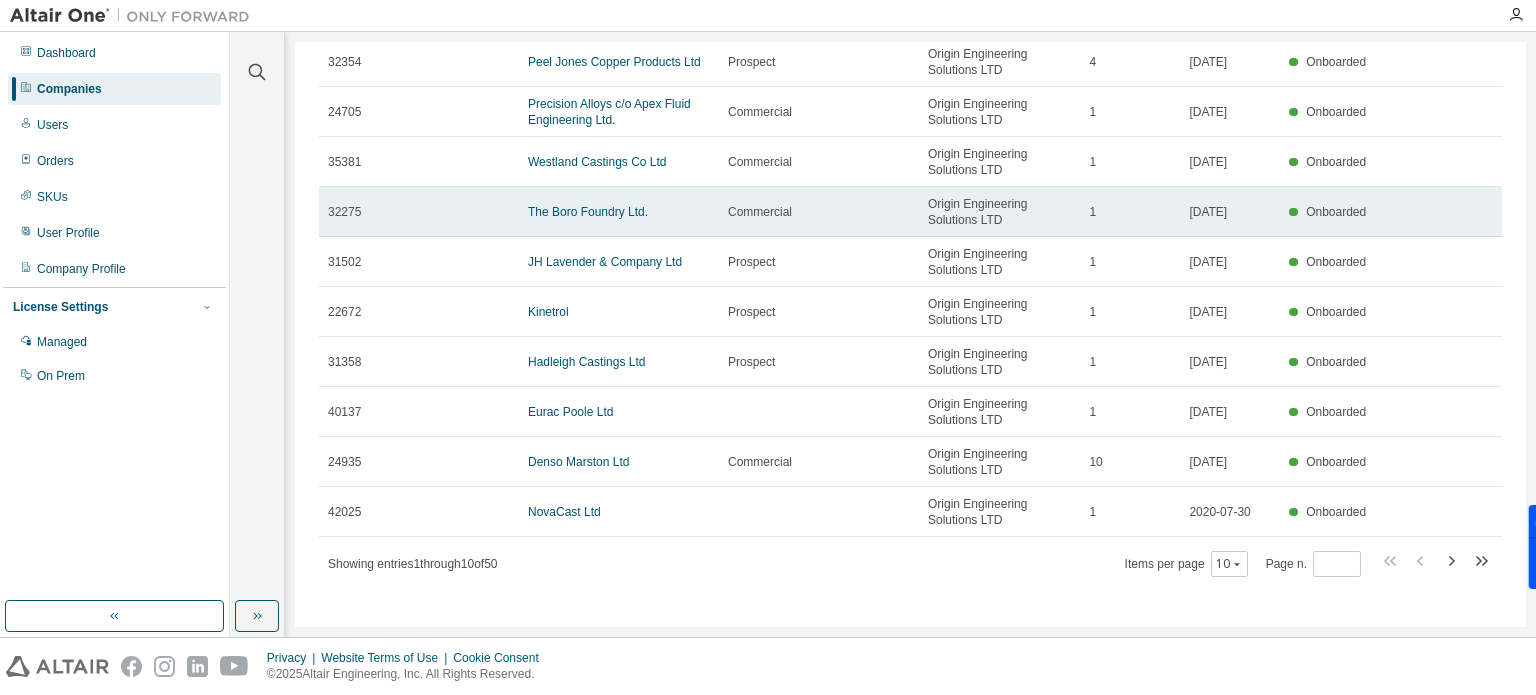 scroll, scrollTop: 121, scrollLeft: 0, axis: vertical 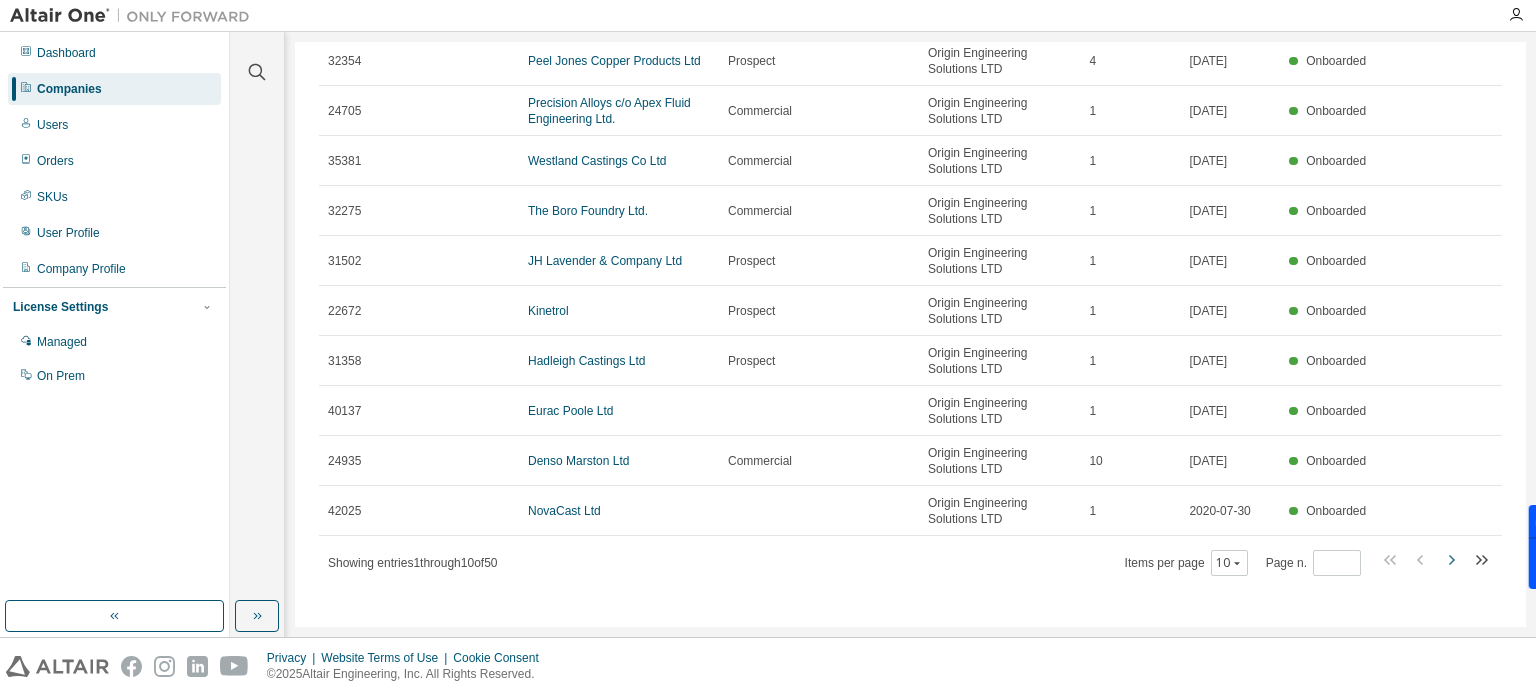 click 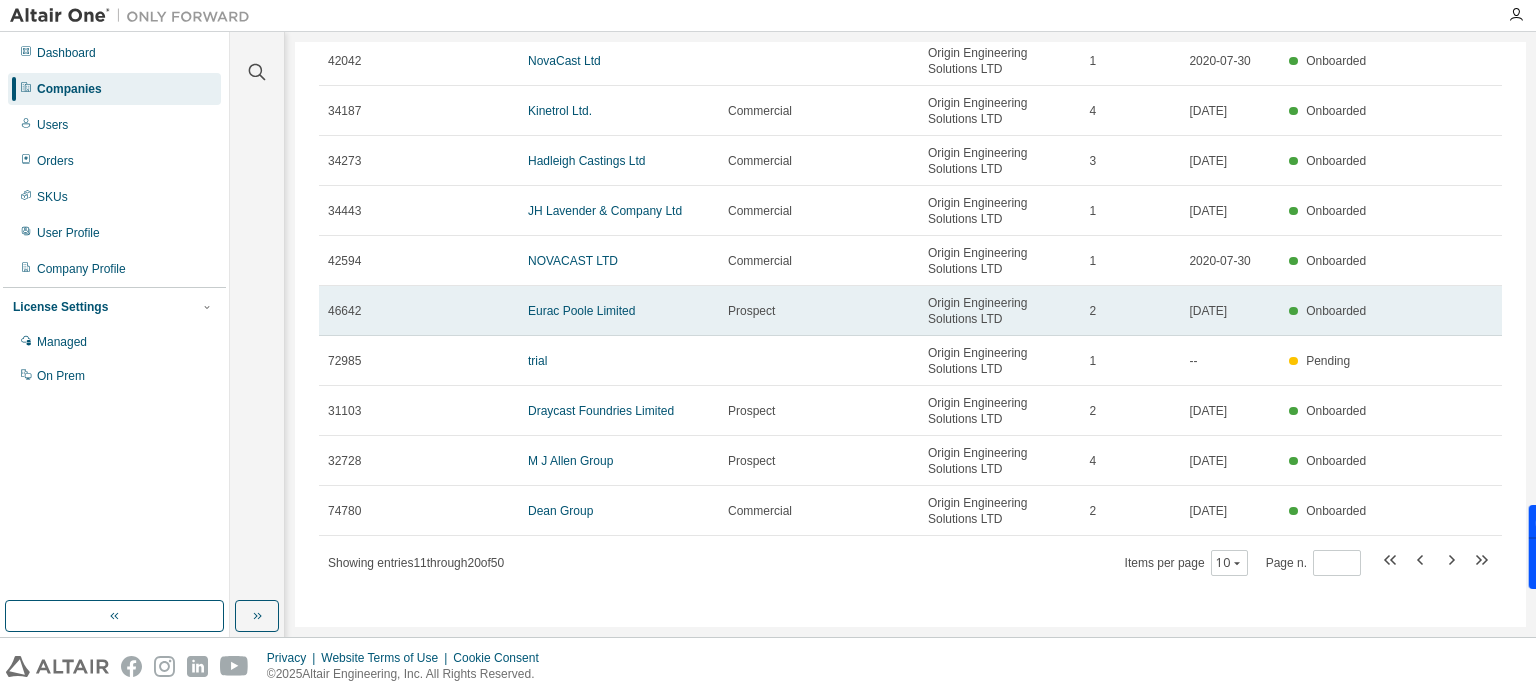 scroll, scrollTop: 0, scrollLeft: 0, axis: both 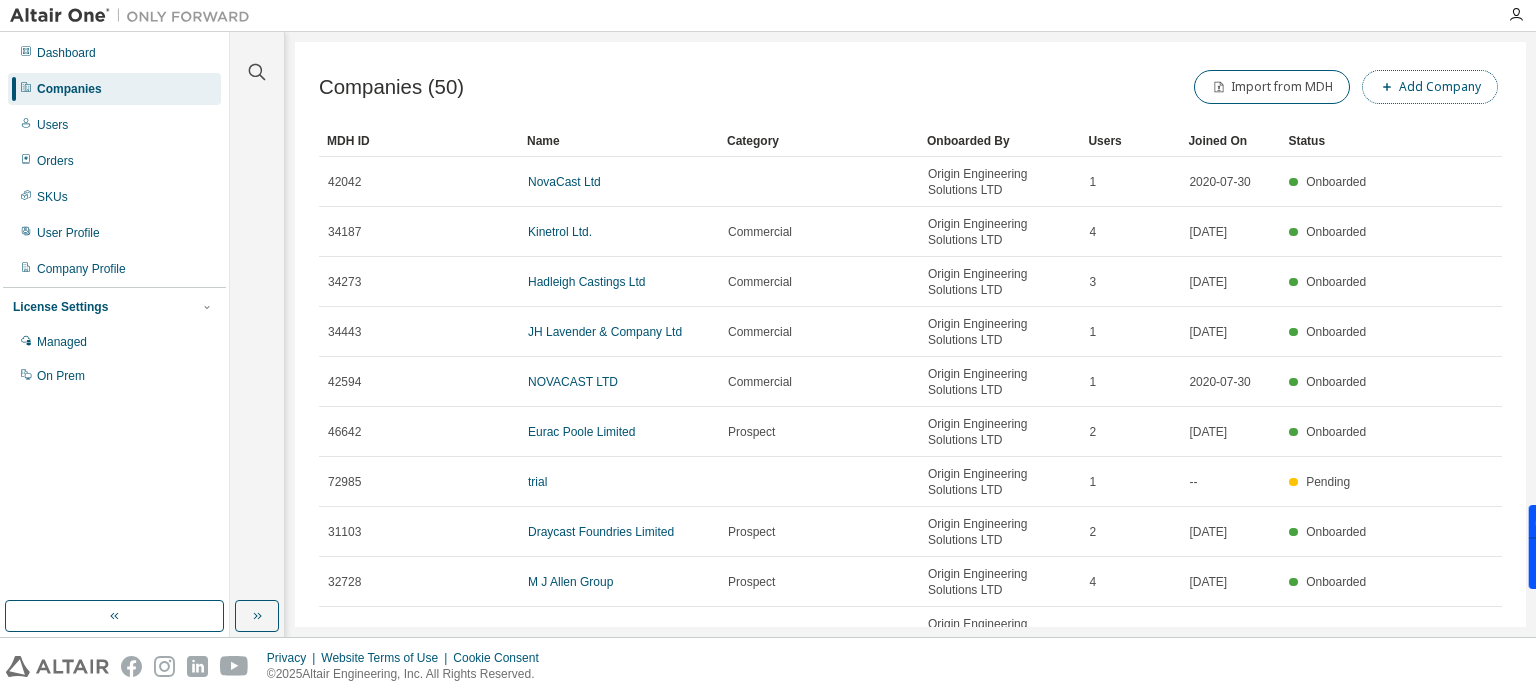 click on "Add Company" at bounding box center [1430, 87] 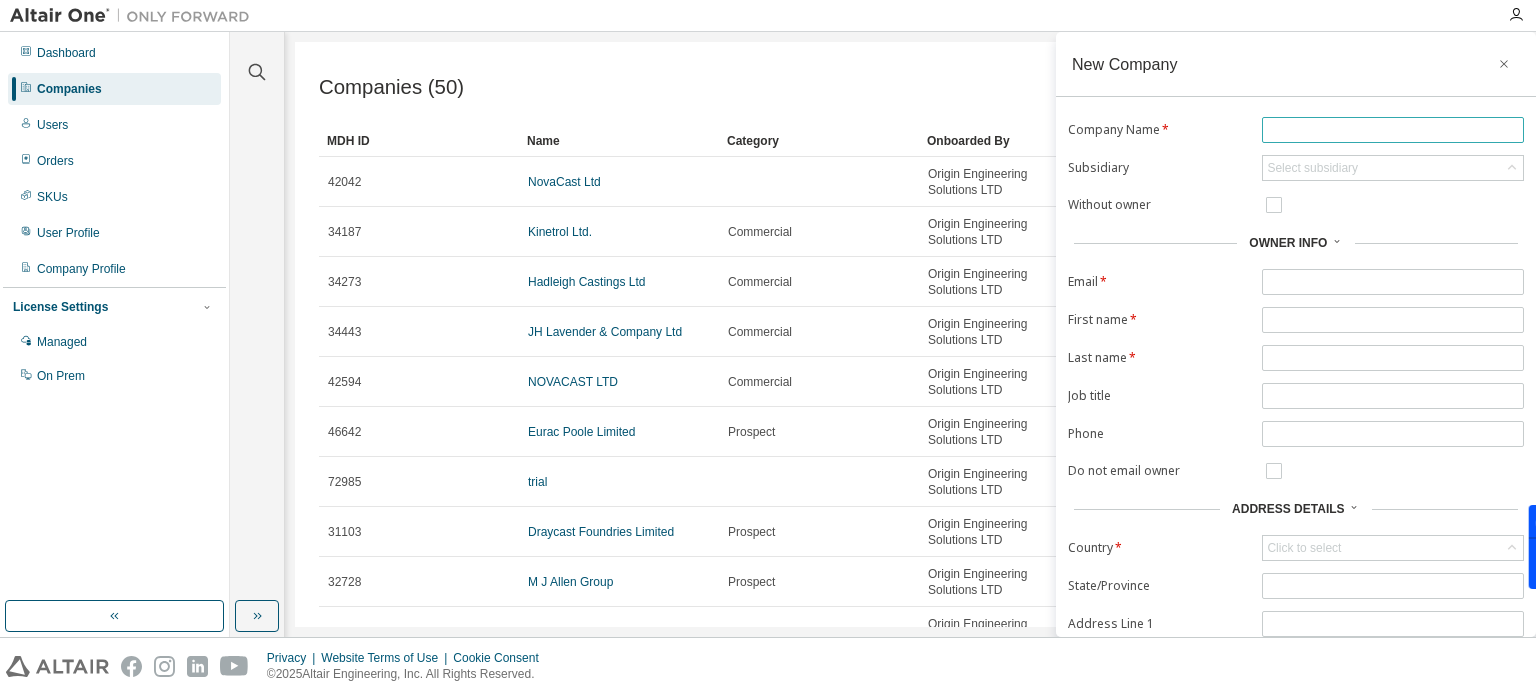 click at bounding box center (1393, 130) 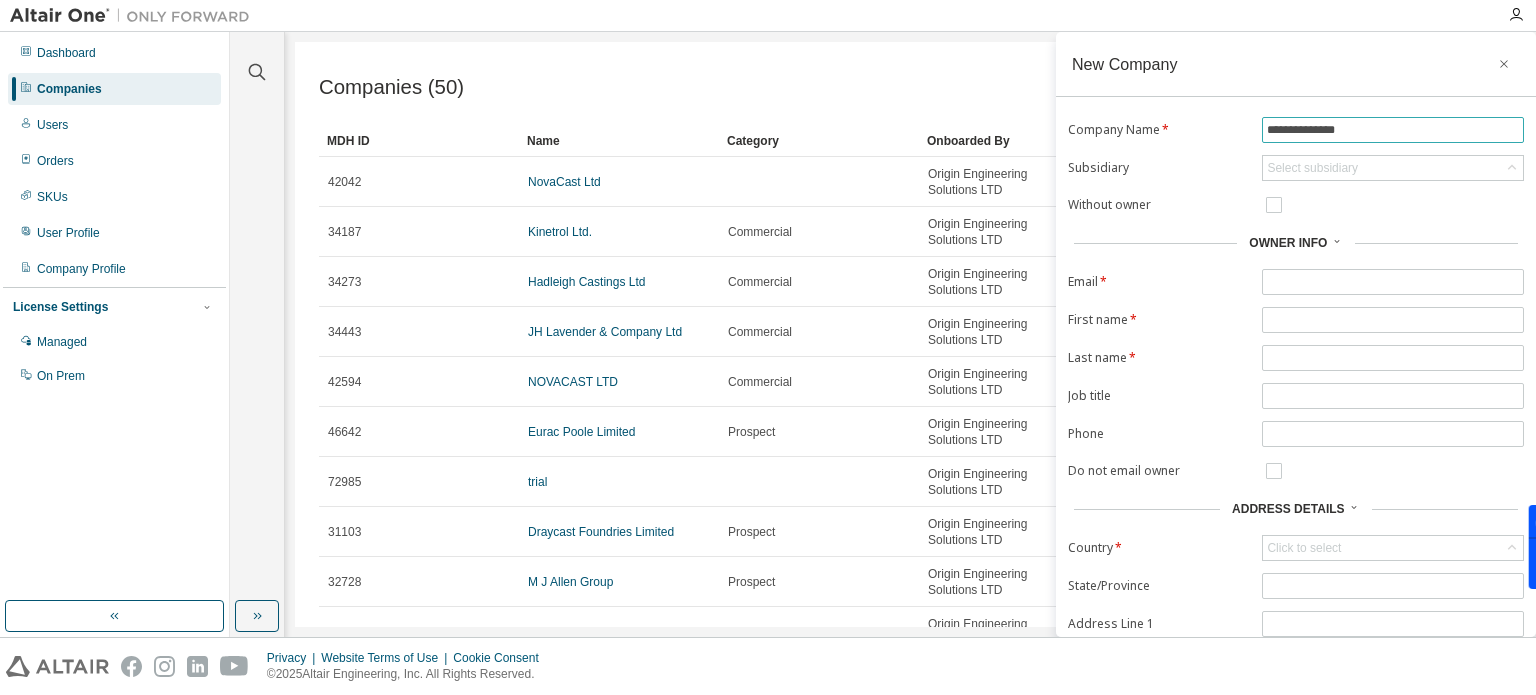 type on "**********" 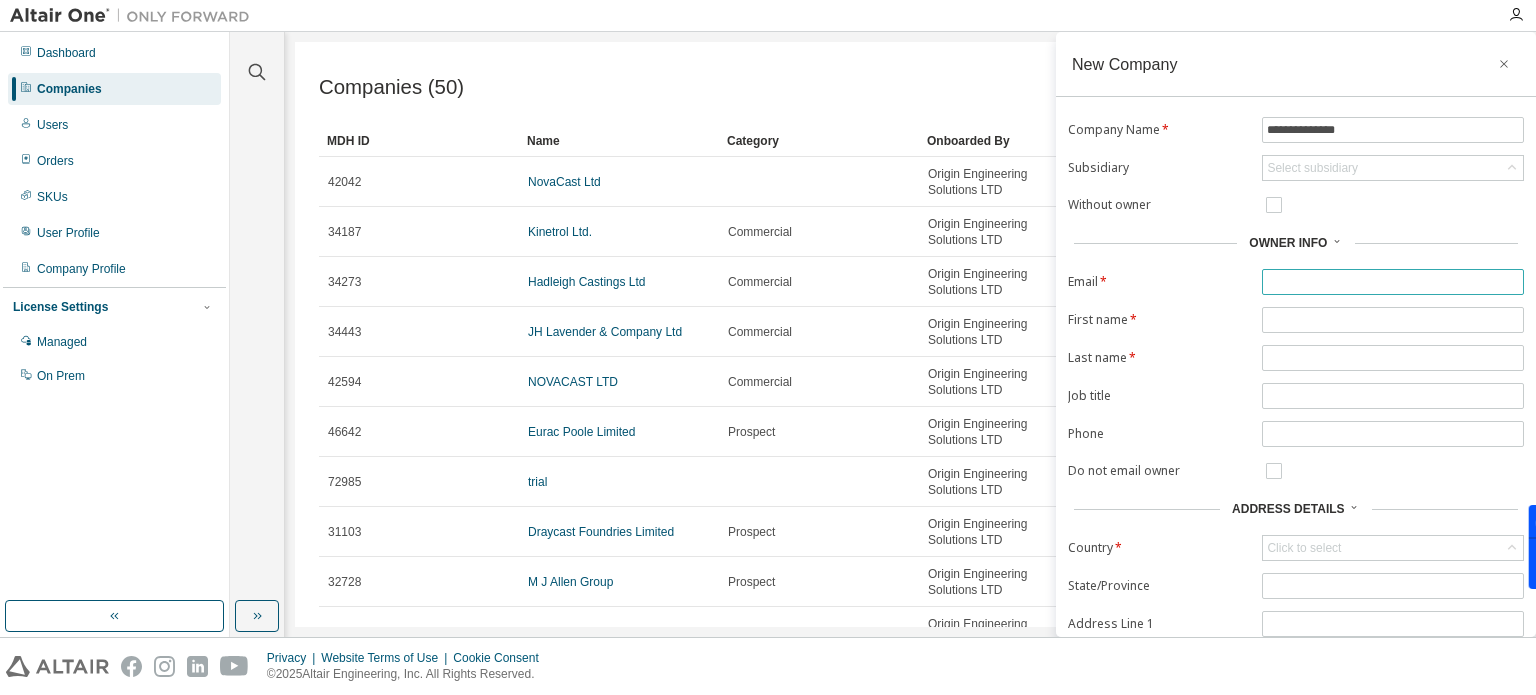click at bounding box center (1393, 282) 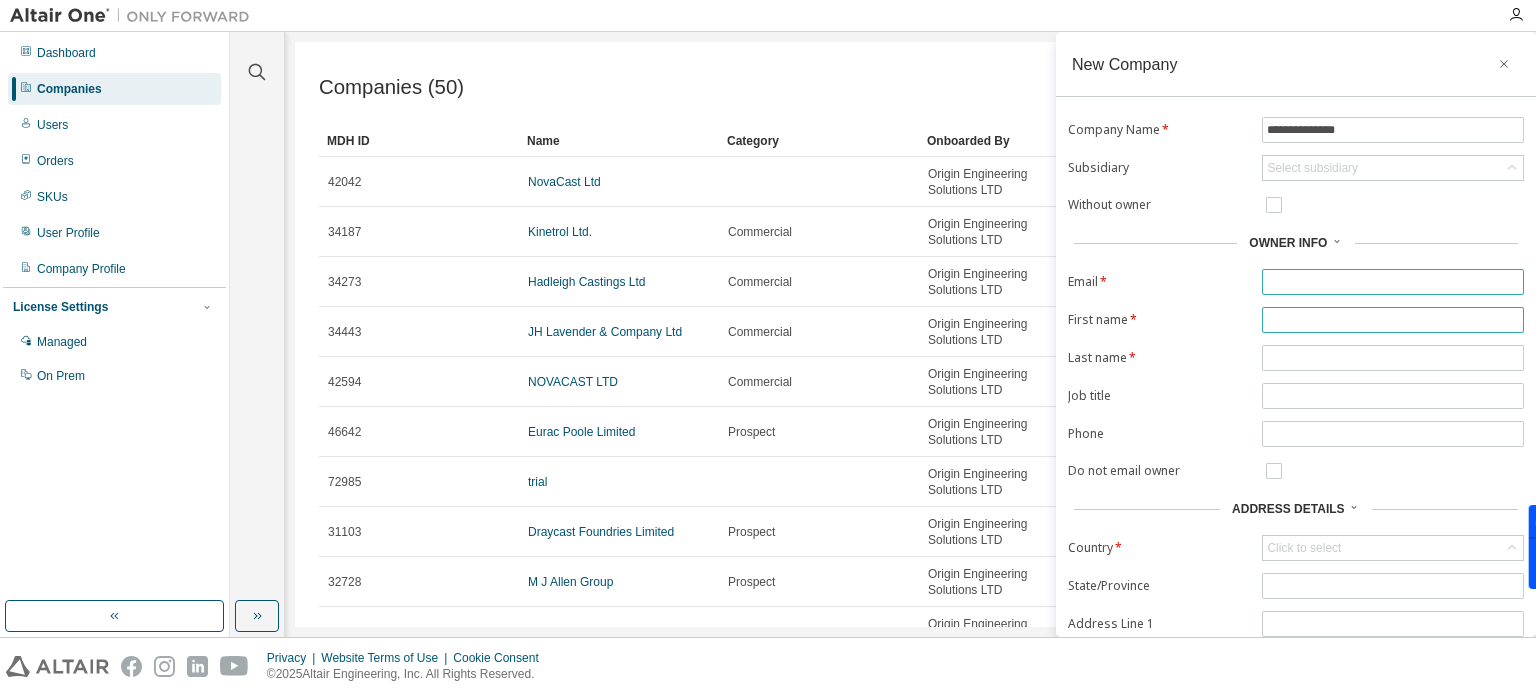 paste on "**********" 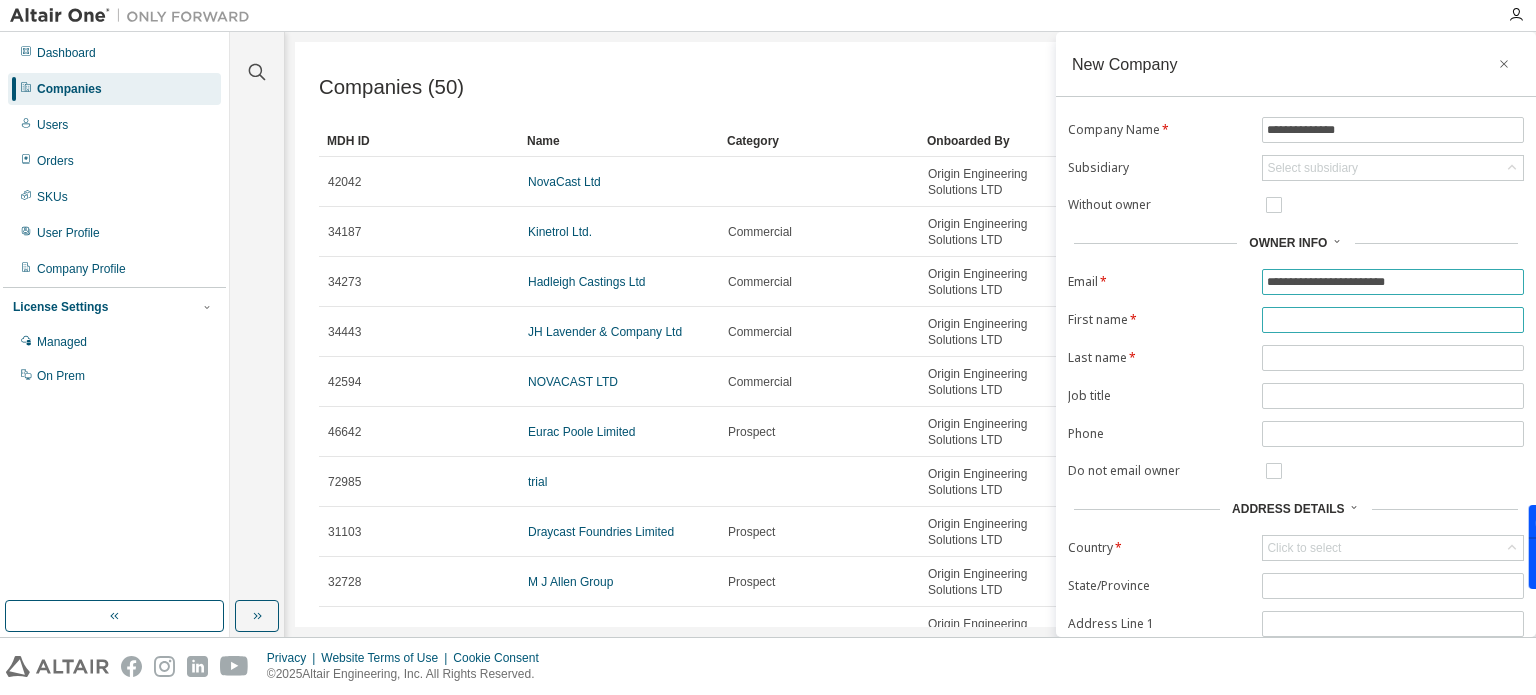 type on "**********" 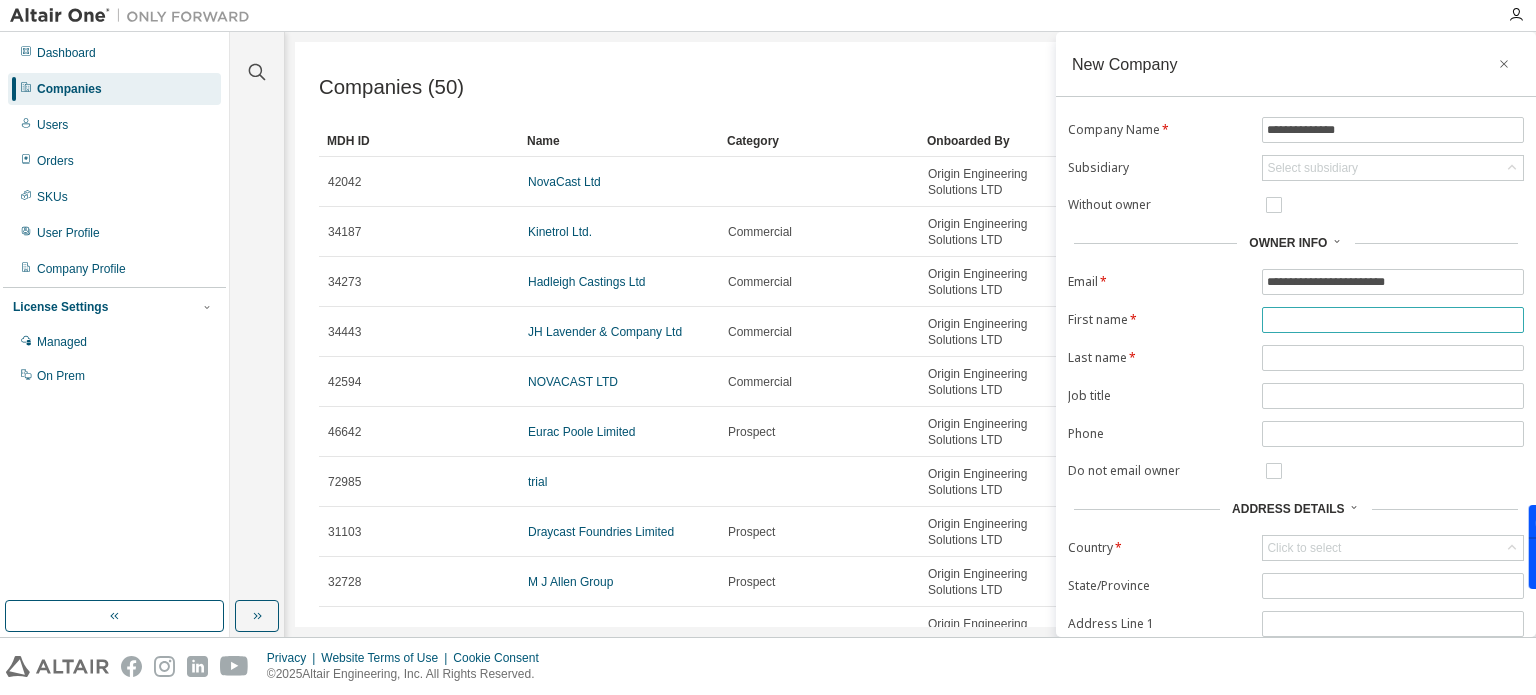 click at bounding box center [1393, 320] 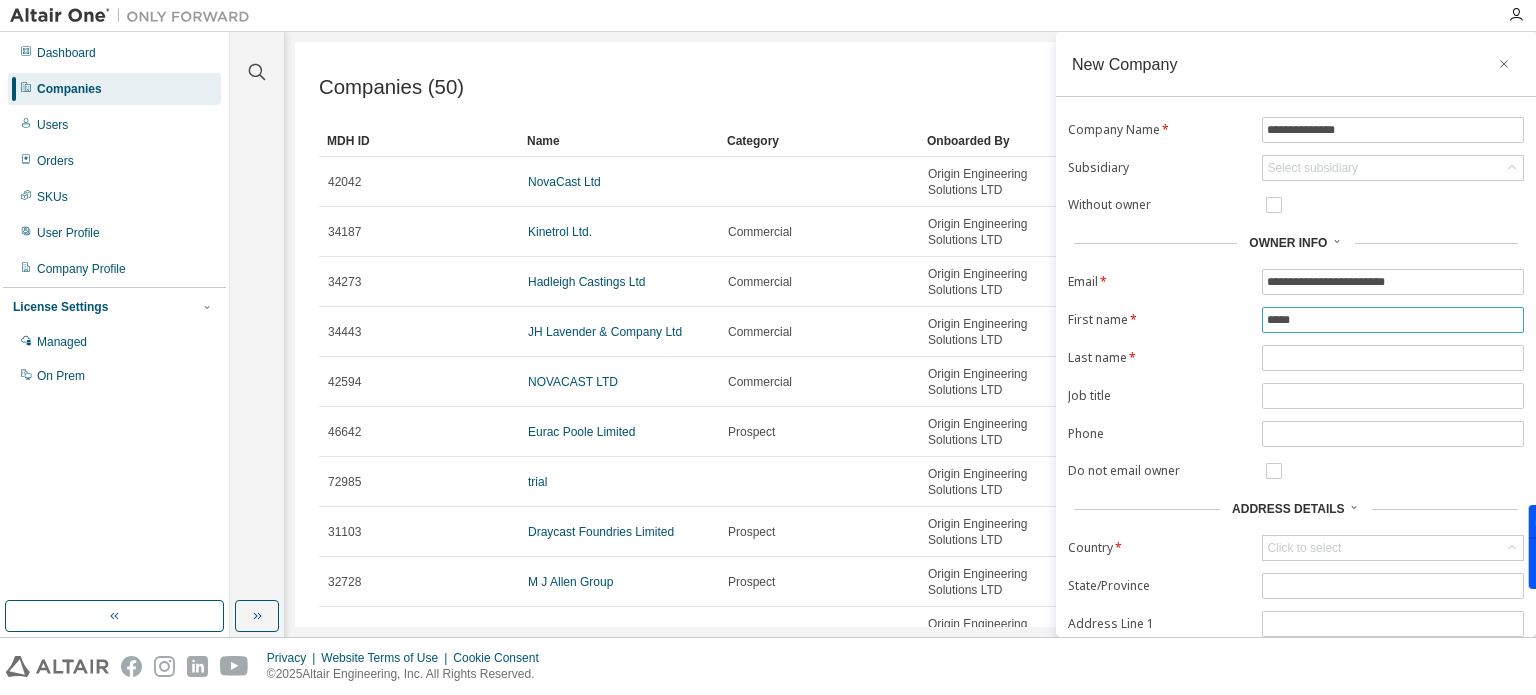 type on "*****" 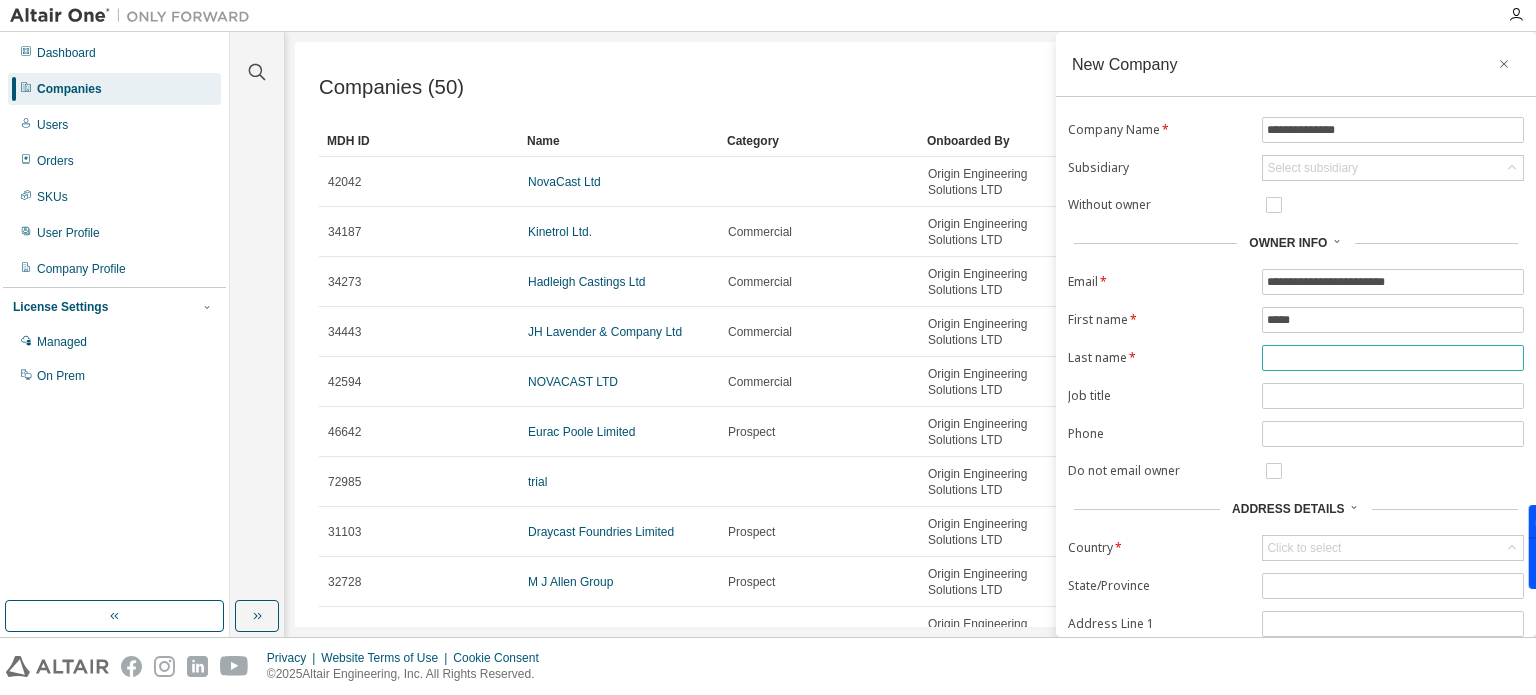 type on "*" 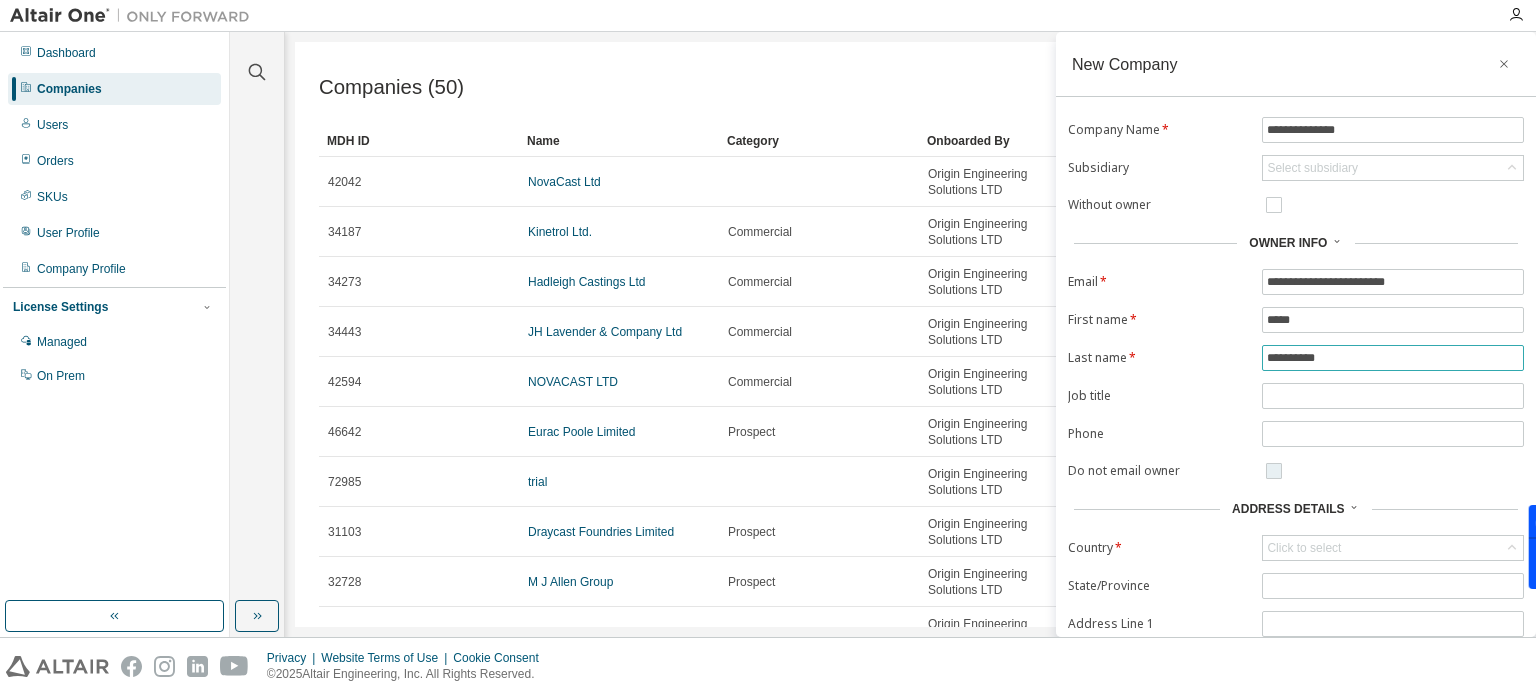 scroll, scrollTop: 100, scrollLeft: 0, axis: vertical 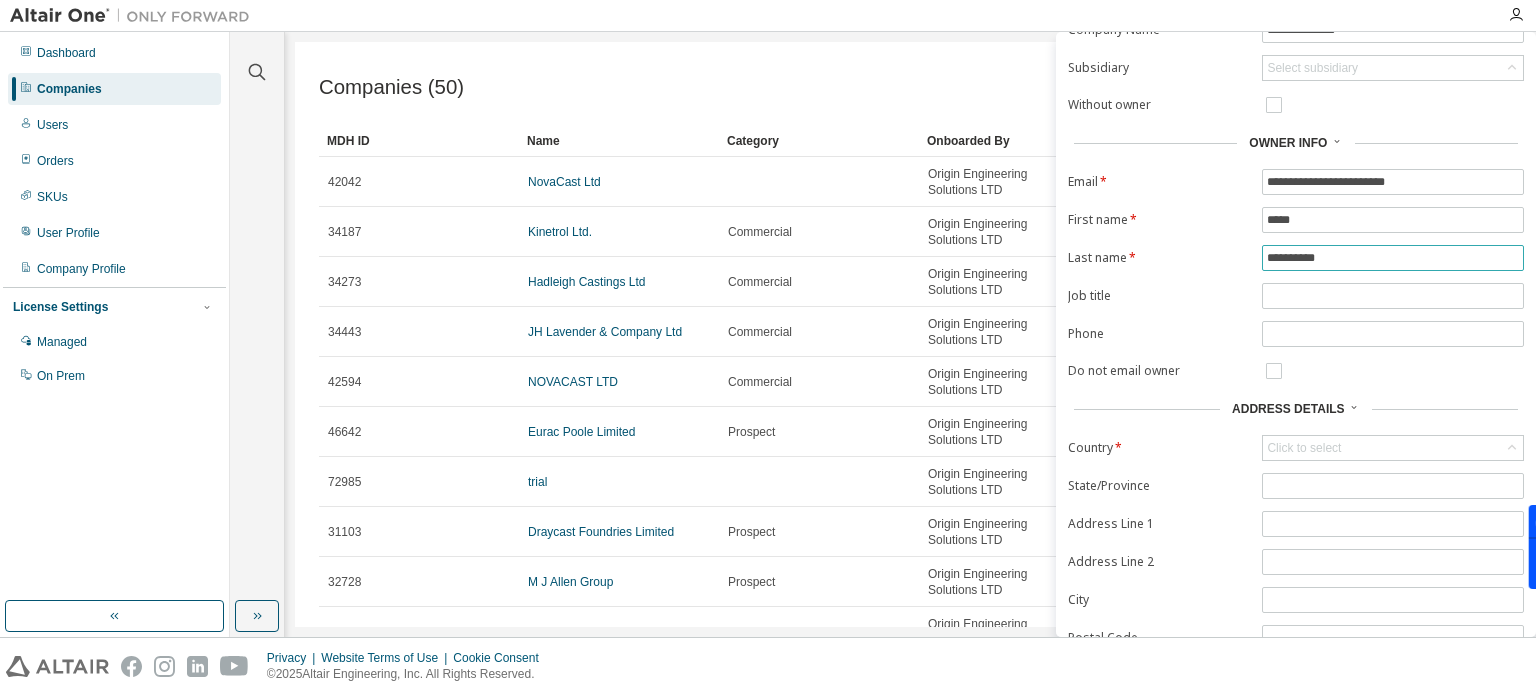 type on "**********" 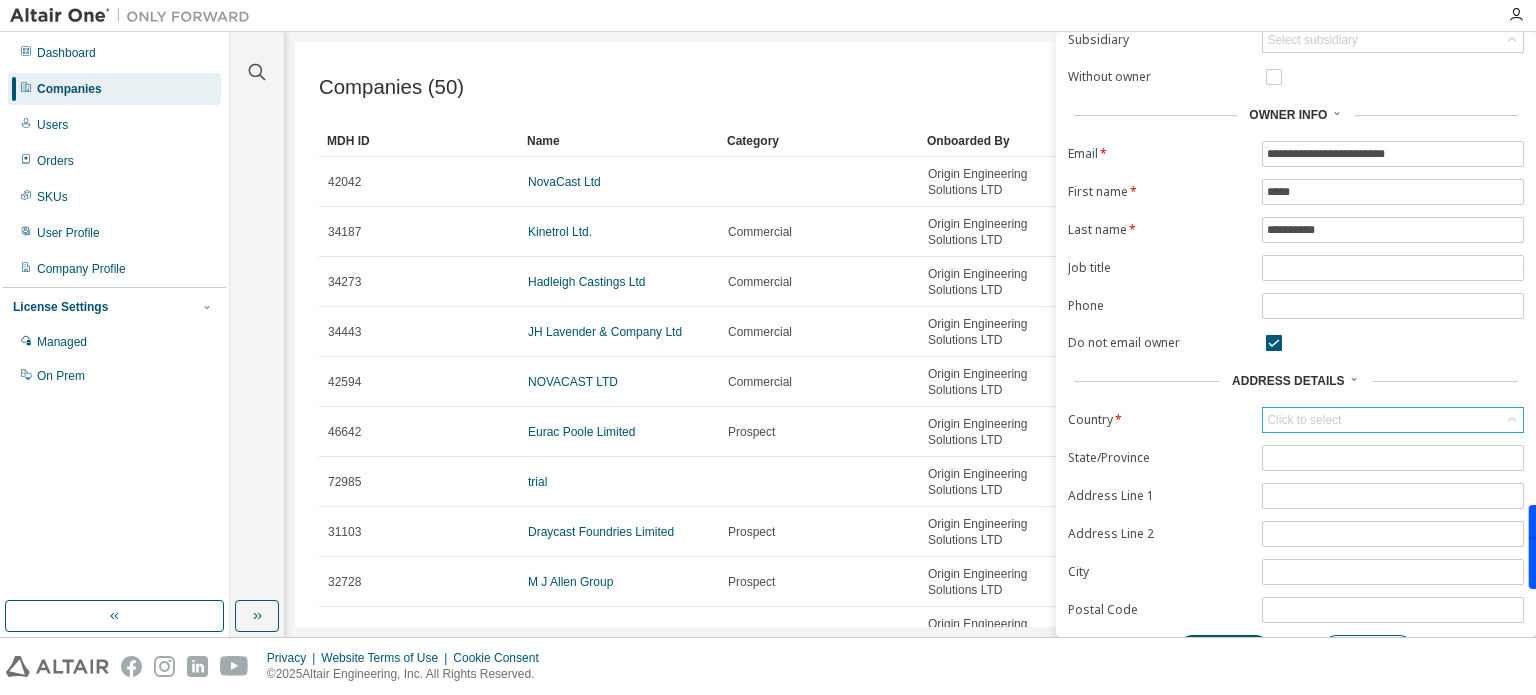 scroll, scrollTop: 153, scrollLeft: 0, axis: vertical 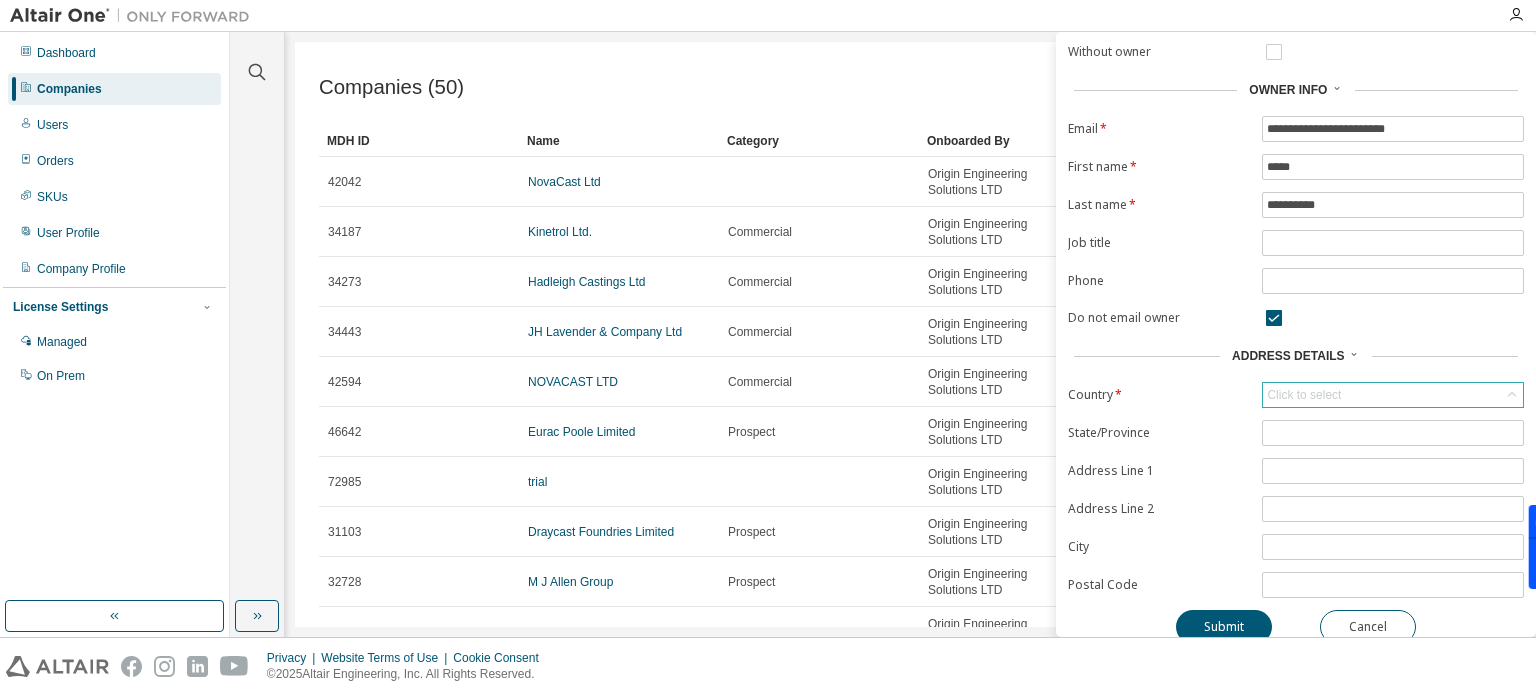 click on "Click to select" at bounding box center [1304, 395] 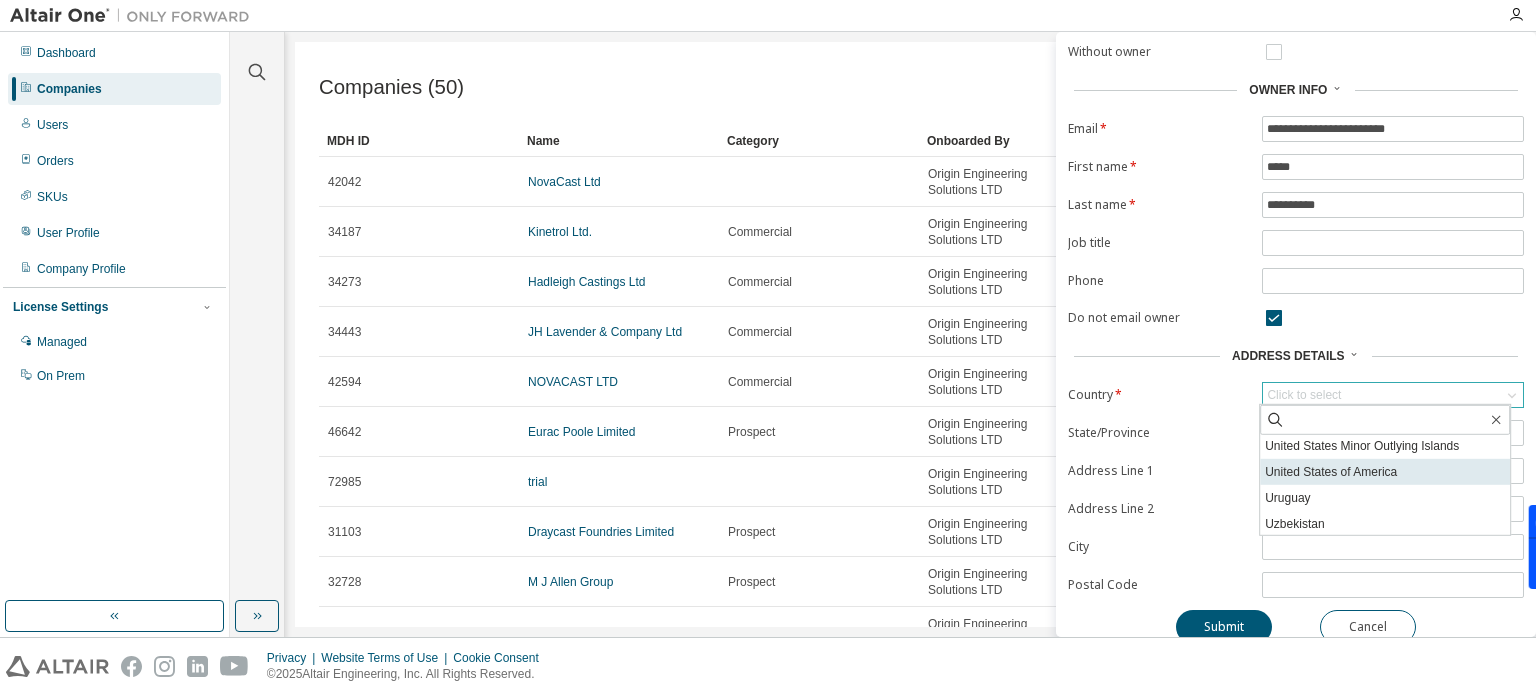 scroll, scrollTop: 5800, scrollLeft: 0, axis: vertical 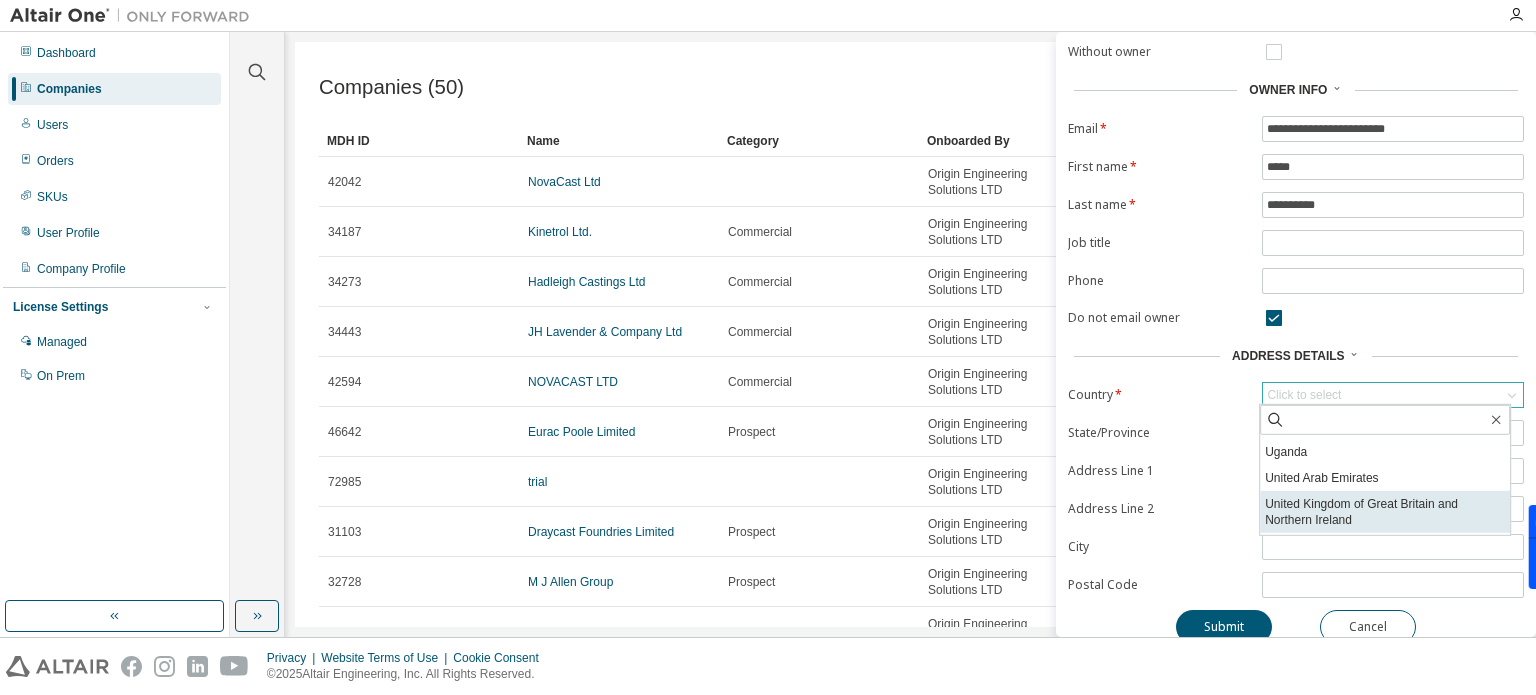 click on "United Kingdom of Great Britain and Northern Ireland" at bounding box center [1385, 512] 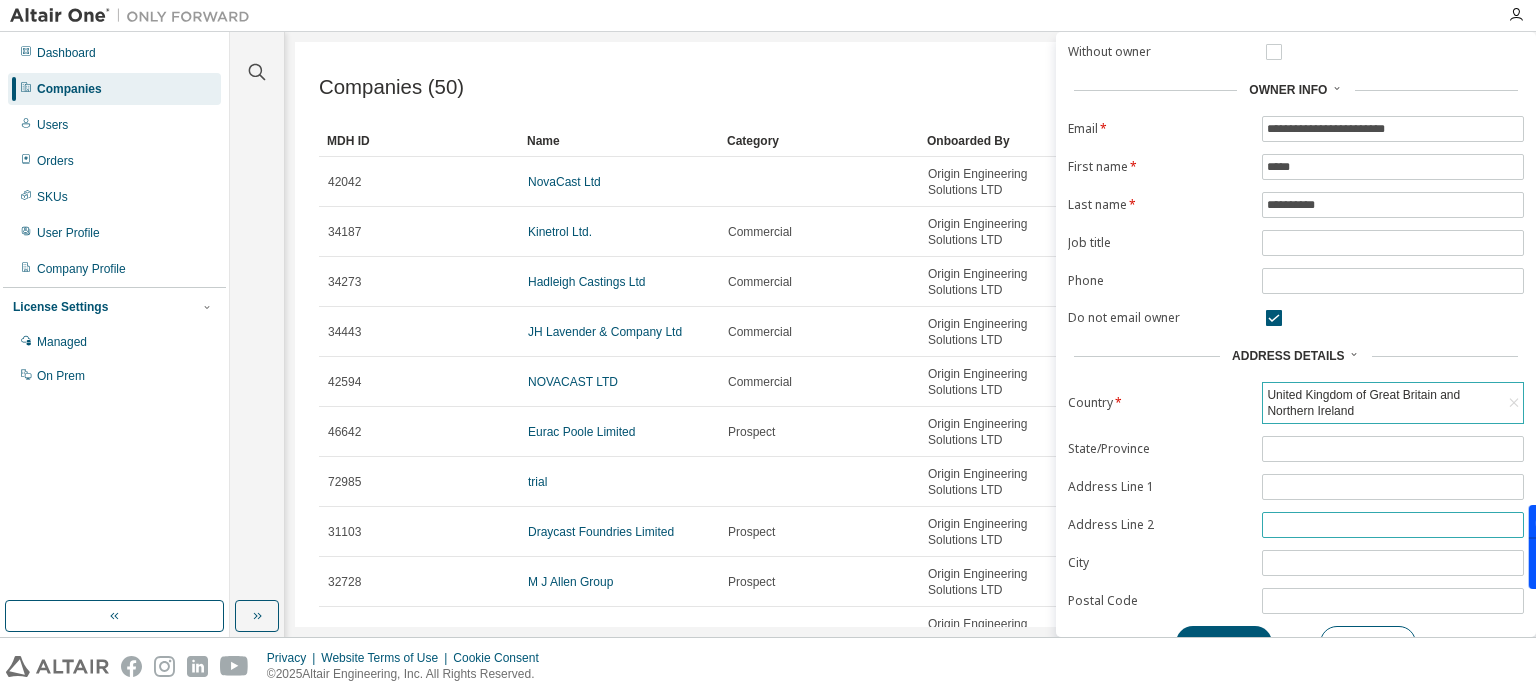 scroll, scrollTop: 169, scrollLeft: 0, axis: vertical 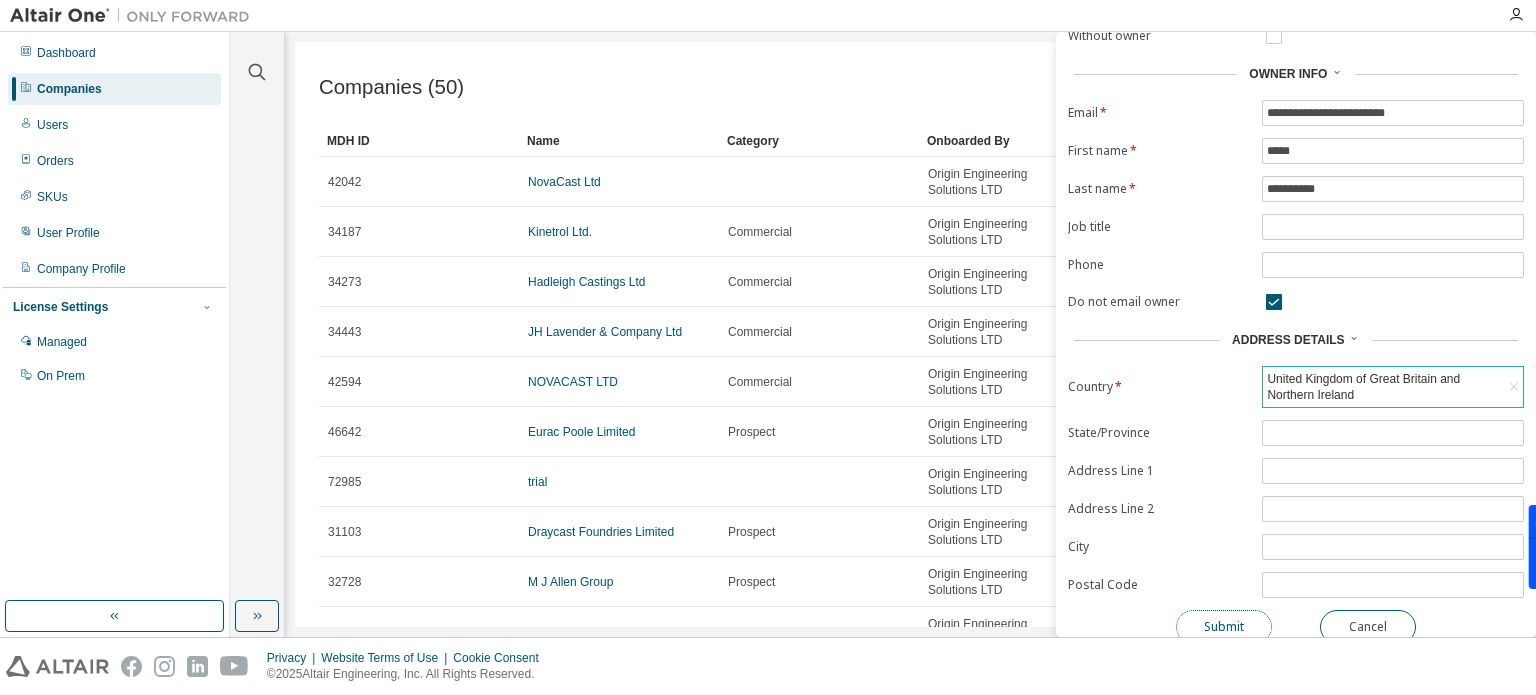 click on "Submit" at bounding box center (1224, 627) 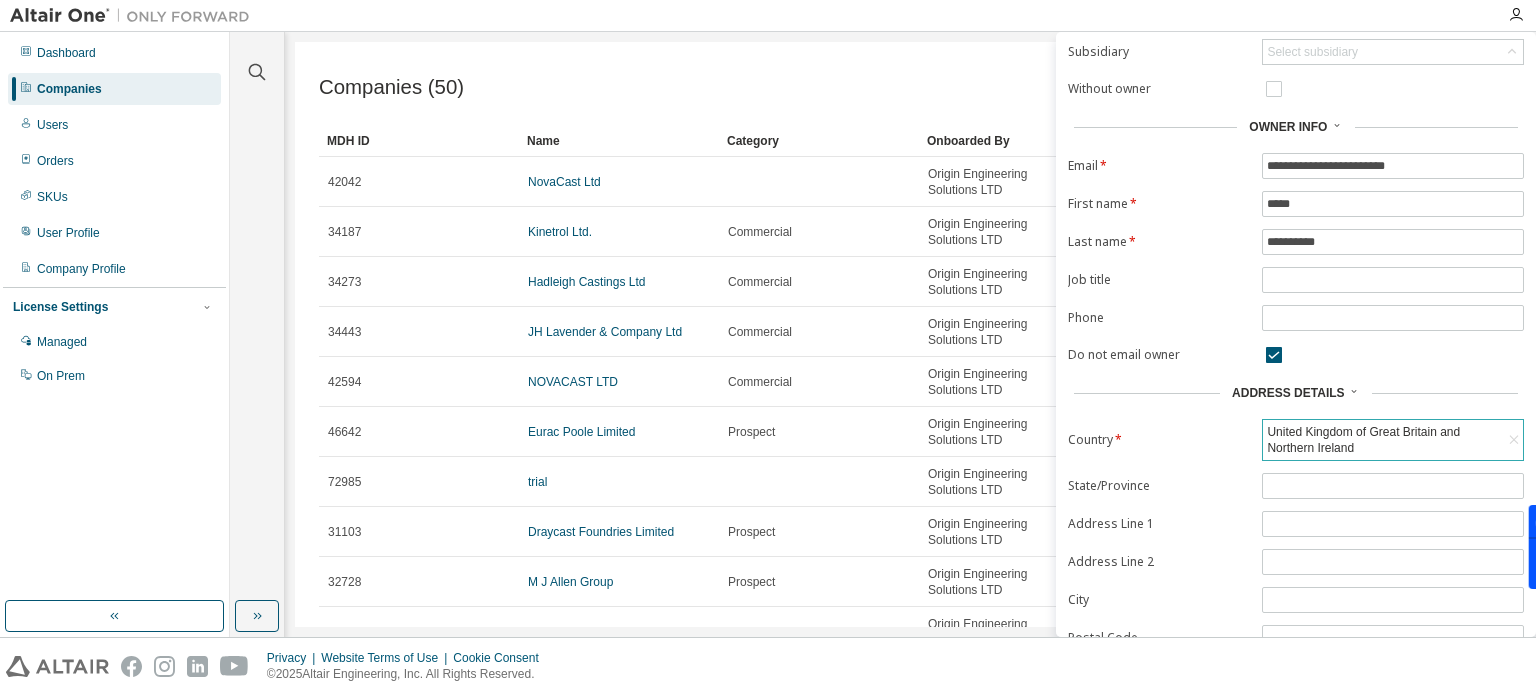 scroll, scrollTop: 169, scrollLeft: 0, axis: vertical 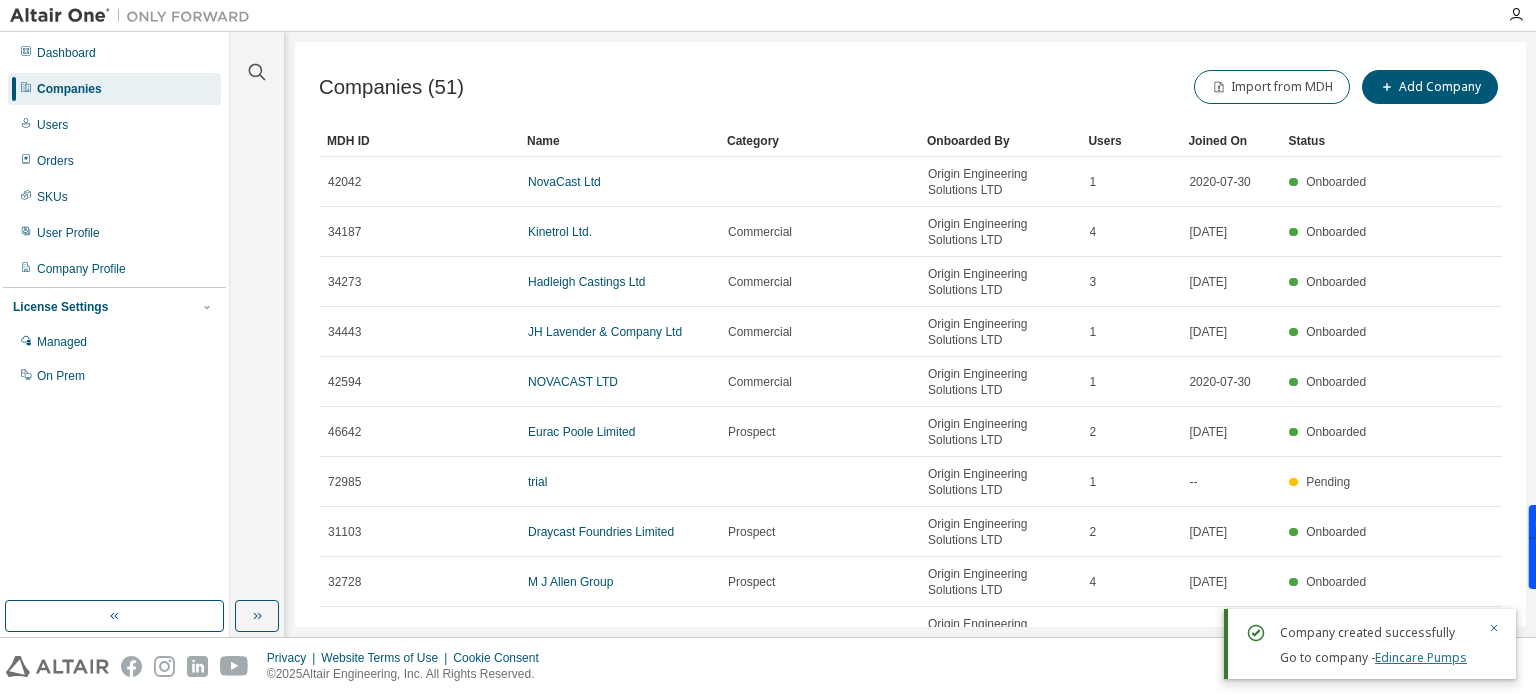 click on "Edincare Pumps" at bounding box center (1421, 657) 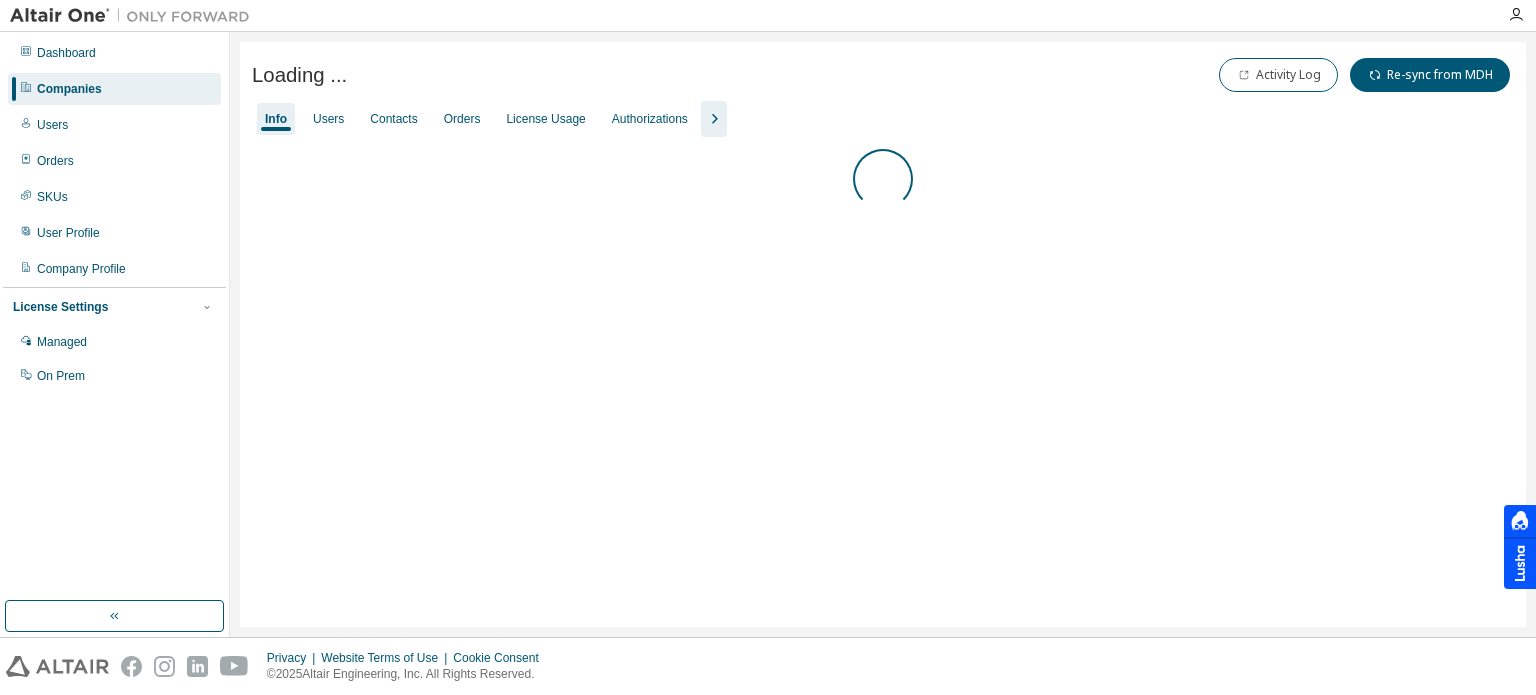 scroll, scrollTop: 0, scrollLeft: 0, axis: both 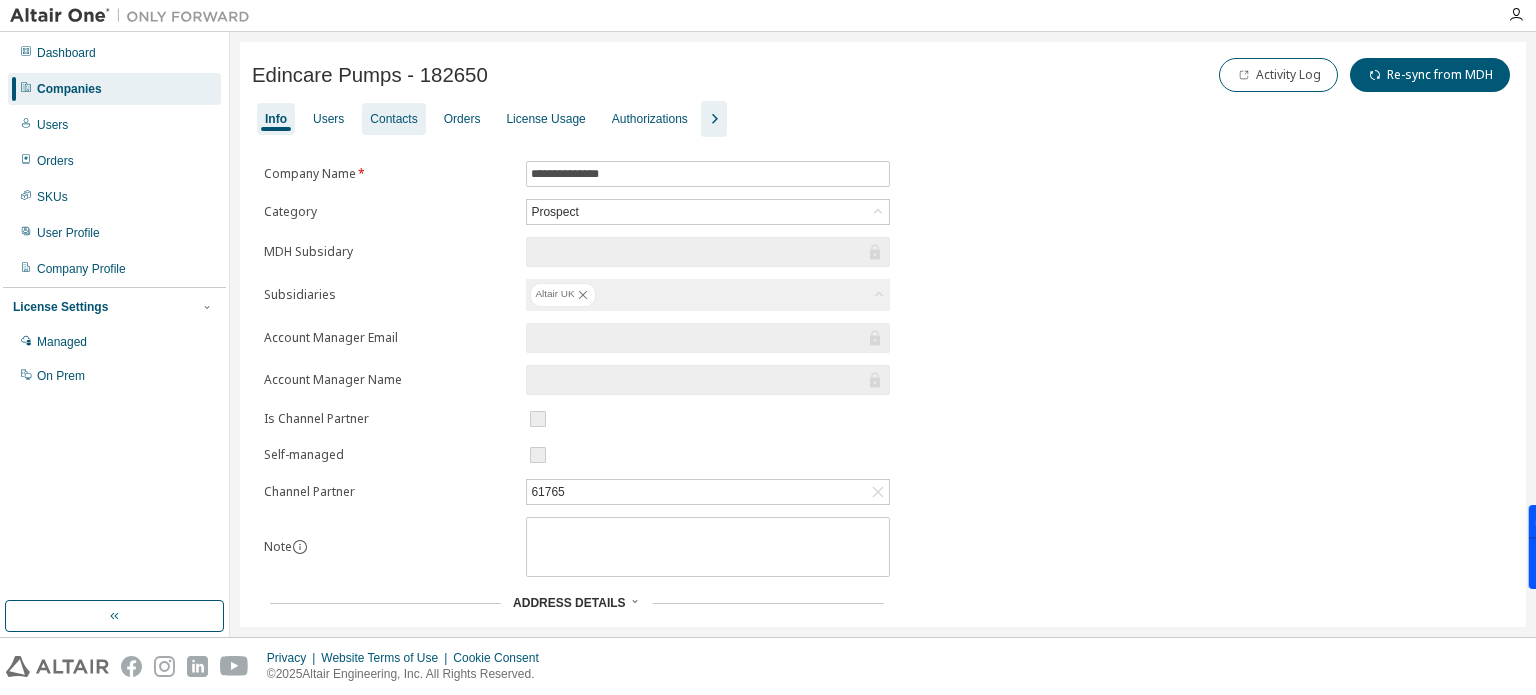 click on "Contacts" at bounding box center (393, 119) 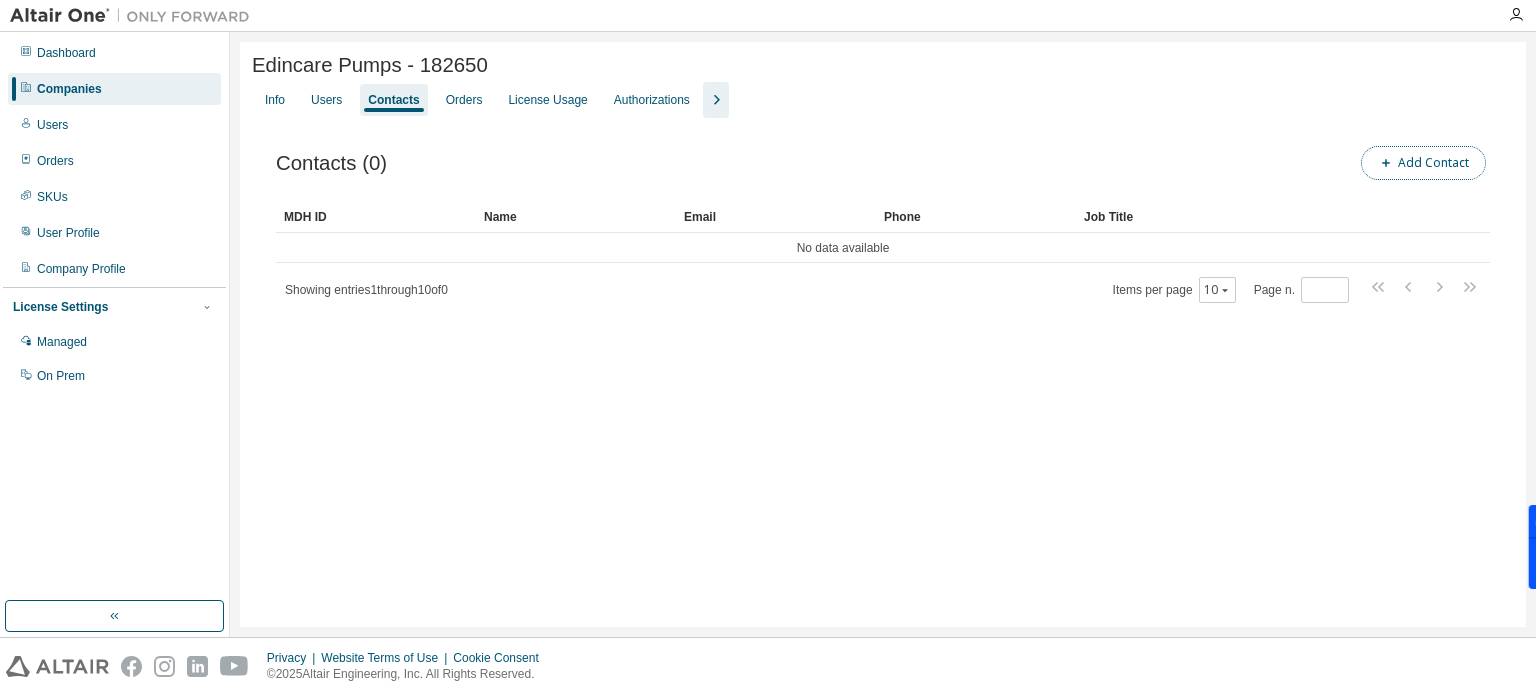 click on "Add Contact" at bounding box center (1423, 163) 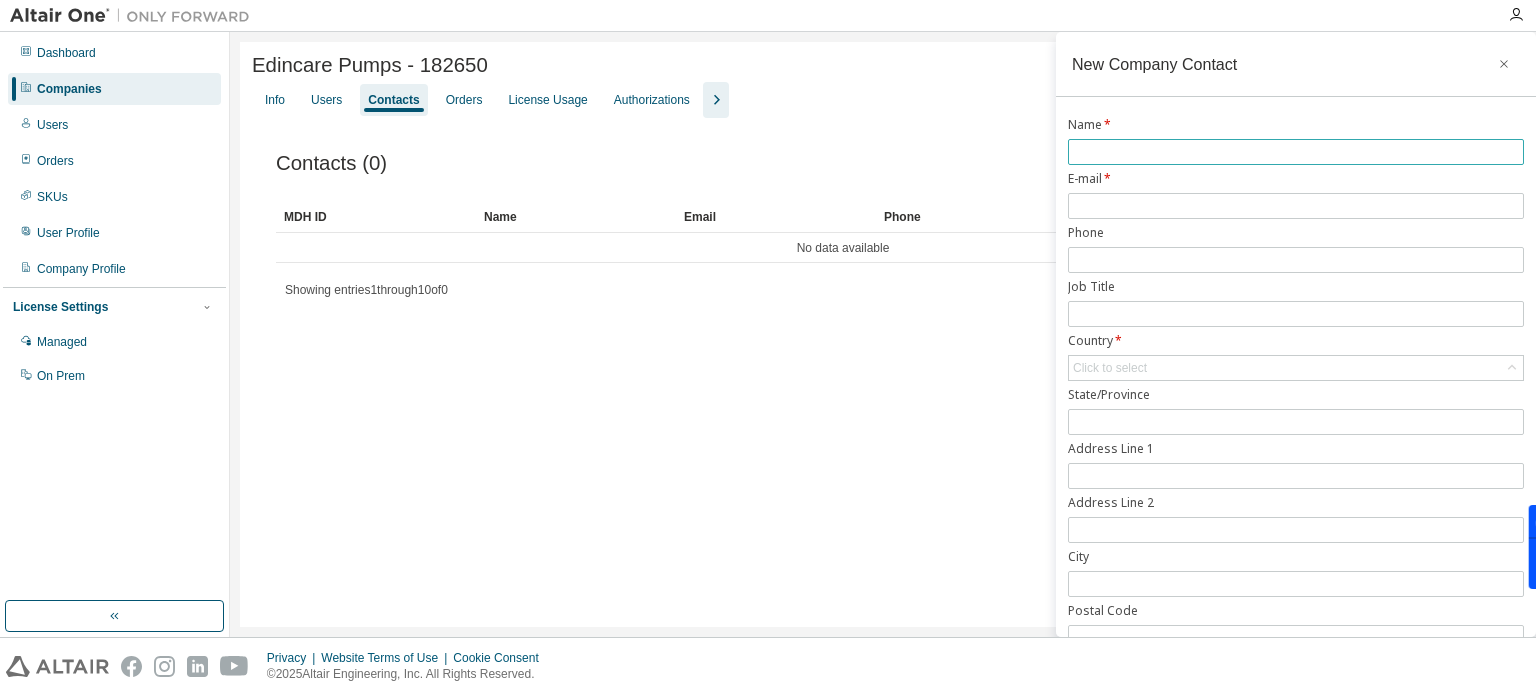 click at bounding box center [1296, 152] 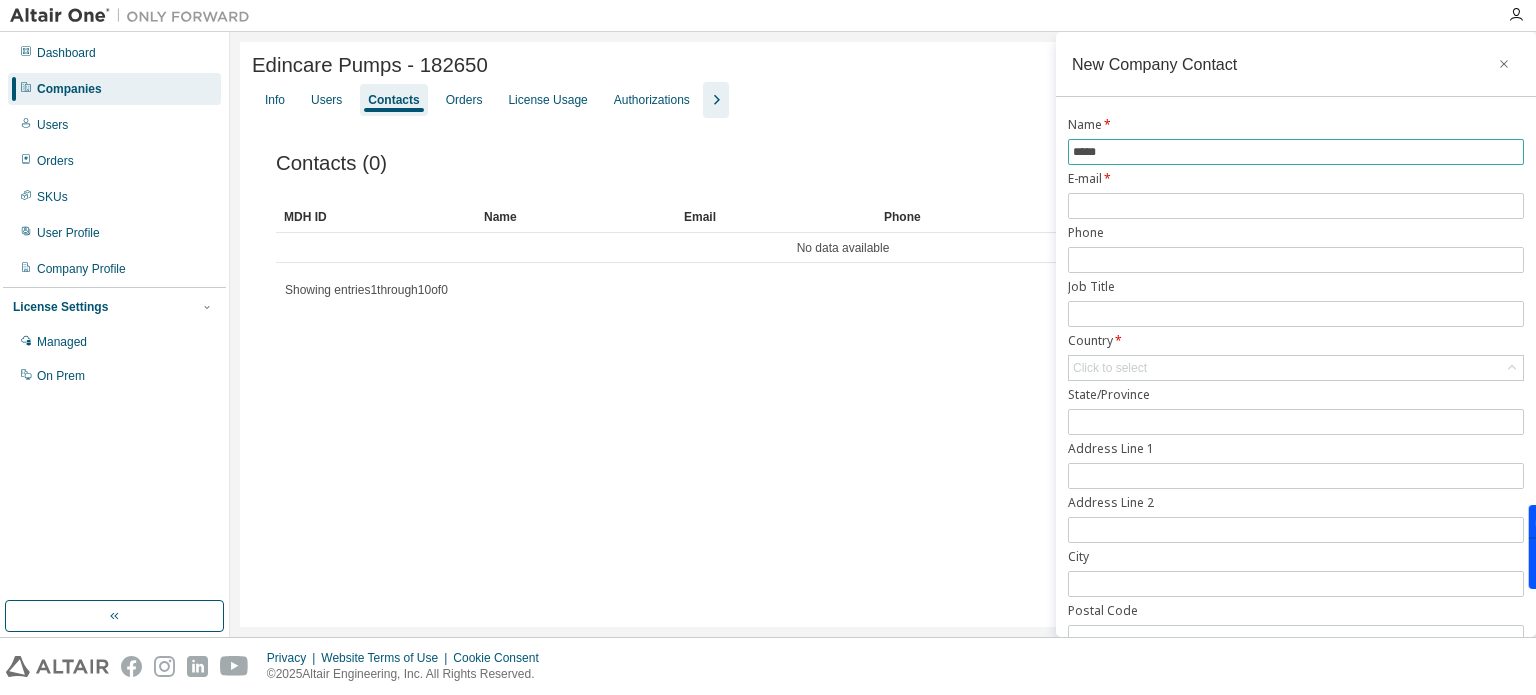 click on "*****" at bounding box center (1296, 152) 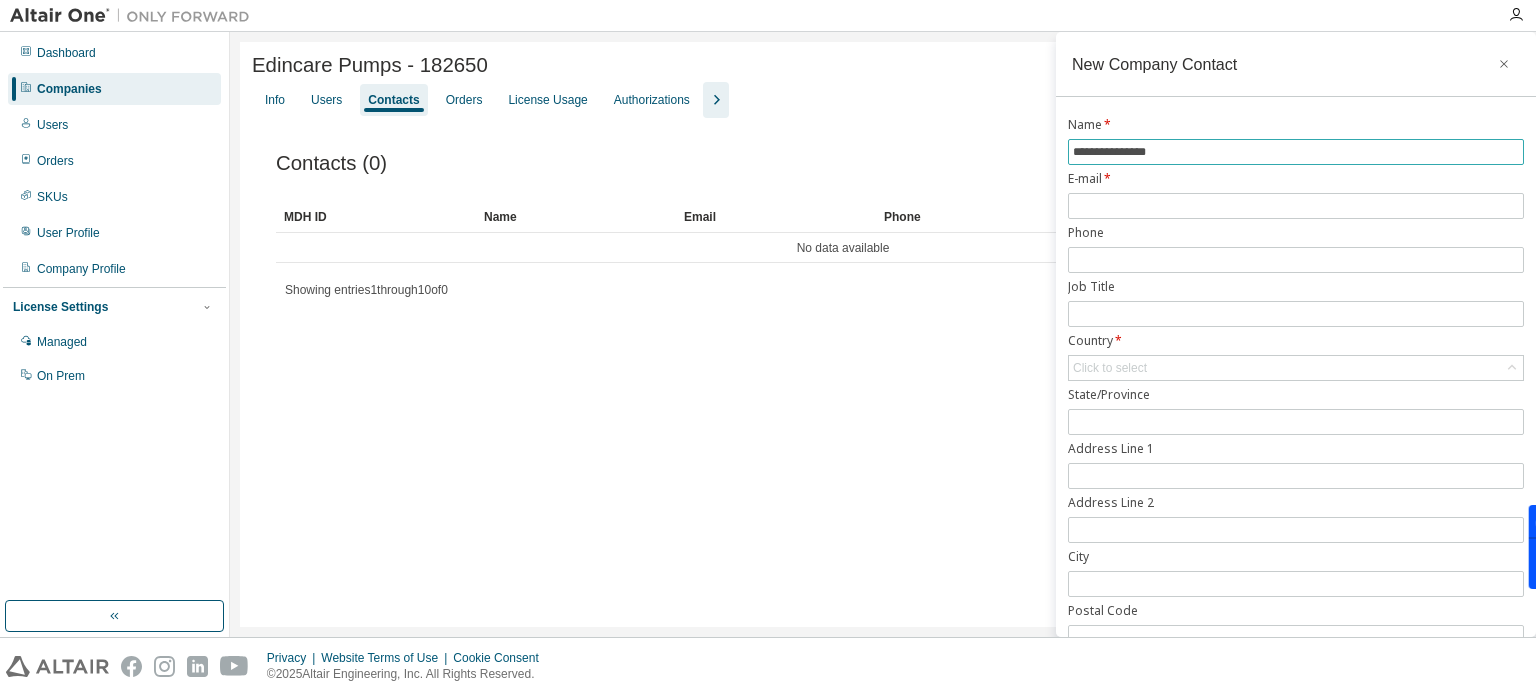 type on "**********" 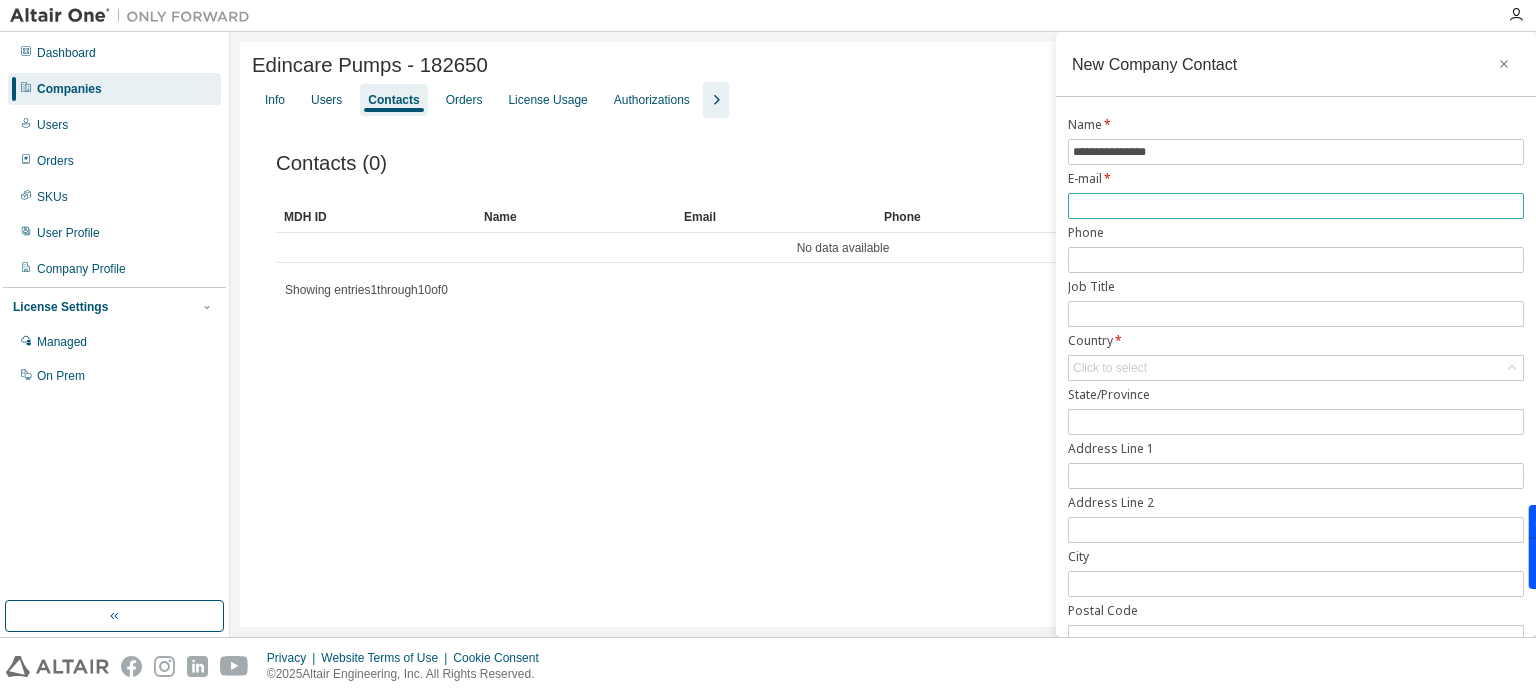 click at bounding box center (1296, 206) 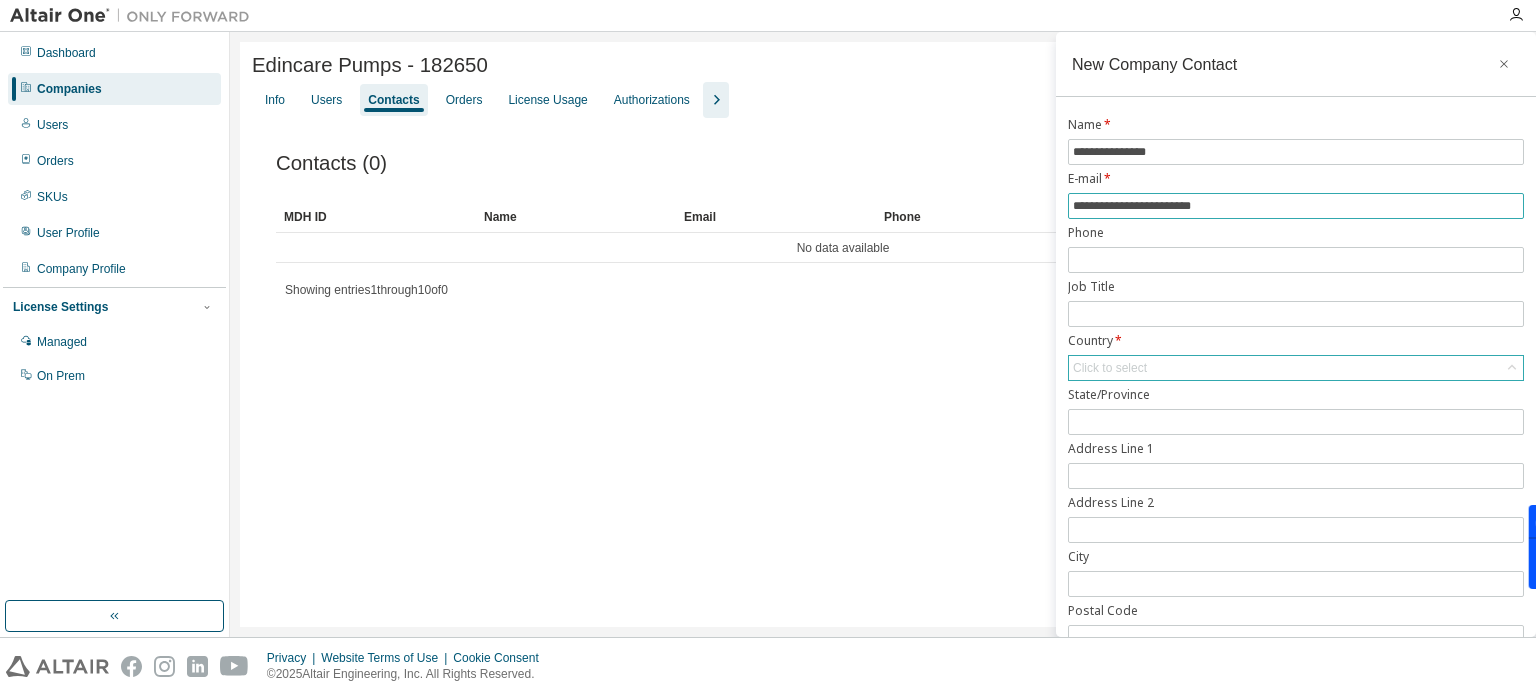 type on "**********" 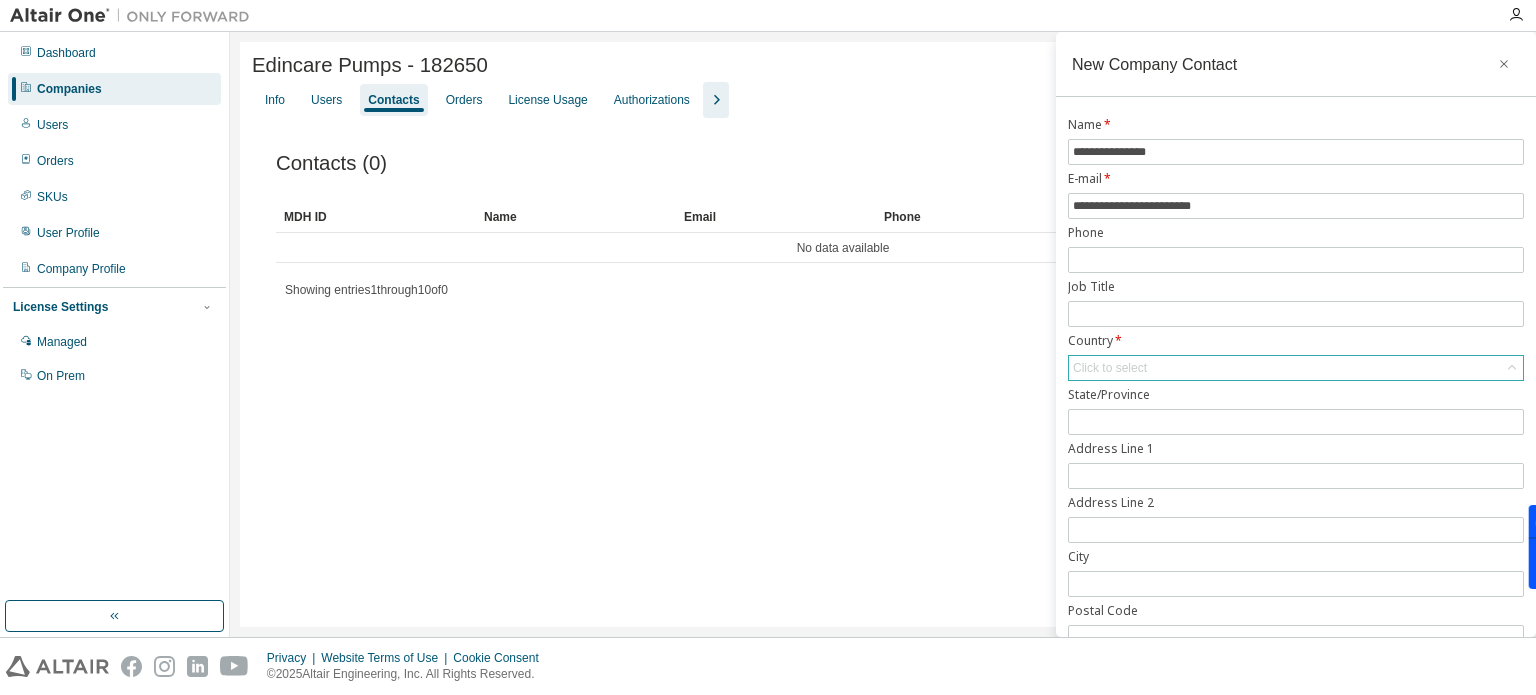 click on "Click to select" at bounding box center [1110, 368] 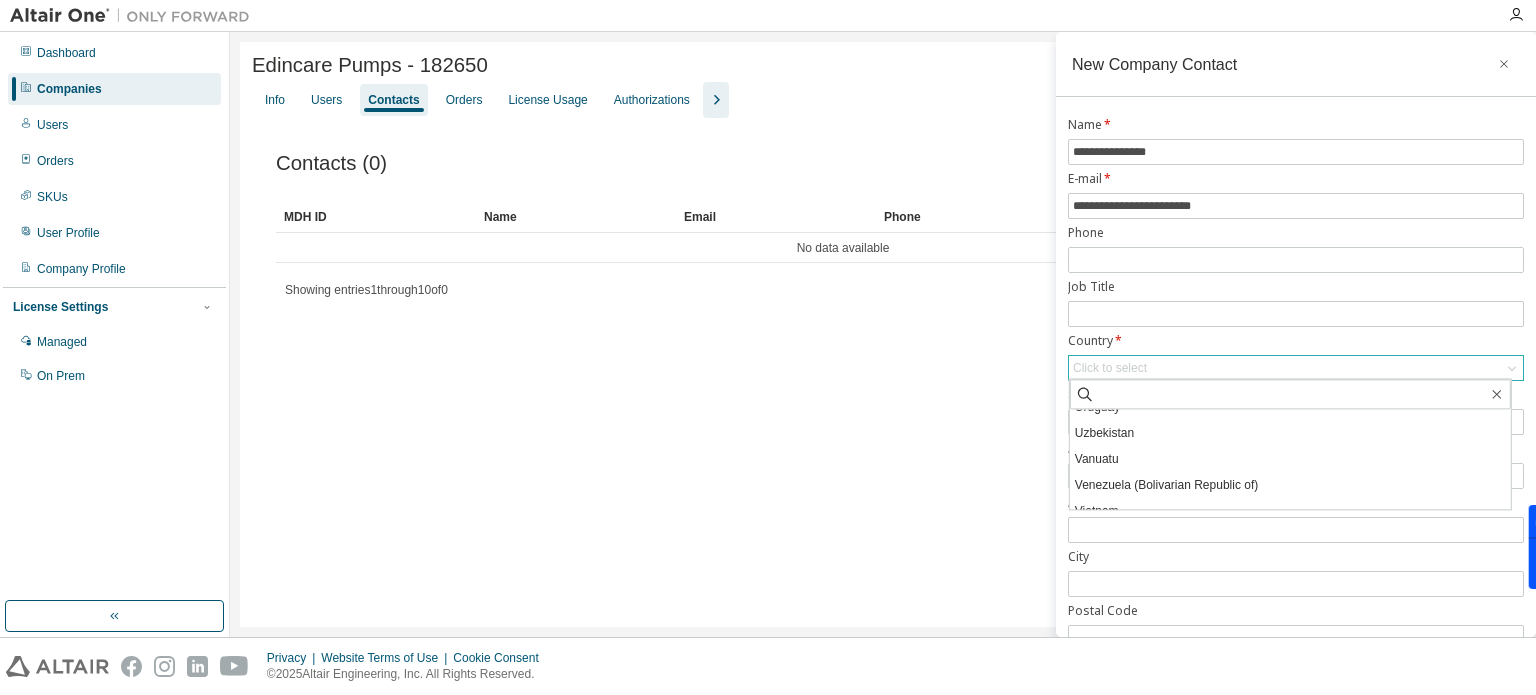 scroll, scrollTop: 5814, scrollLeft: 0, axis: vertical 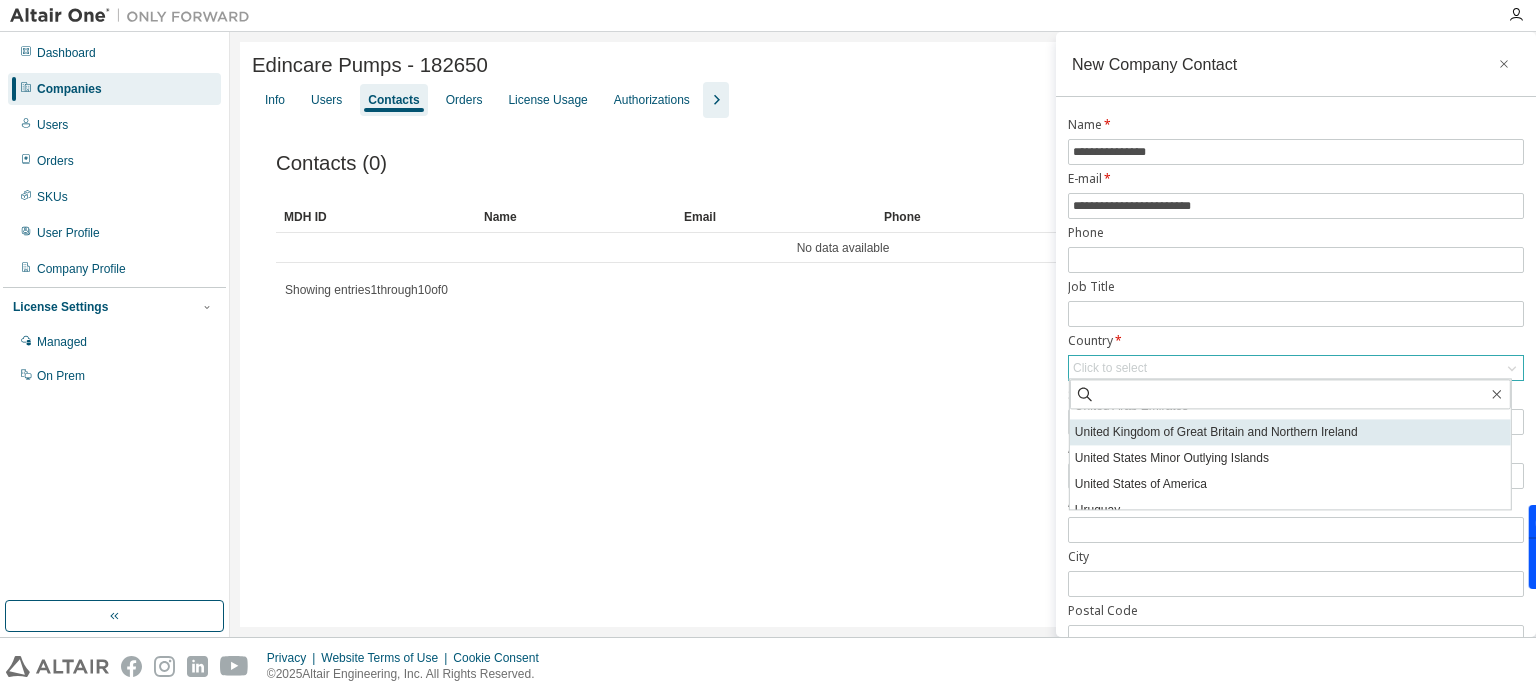click on "United Kingdom of Great Britain and Northern Ireland" at bounding box center [1290, 432] 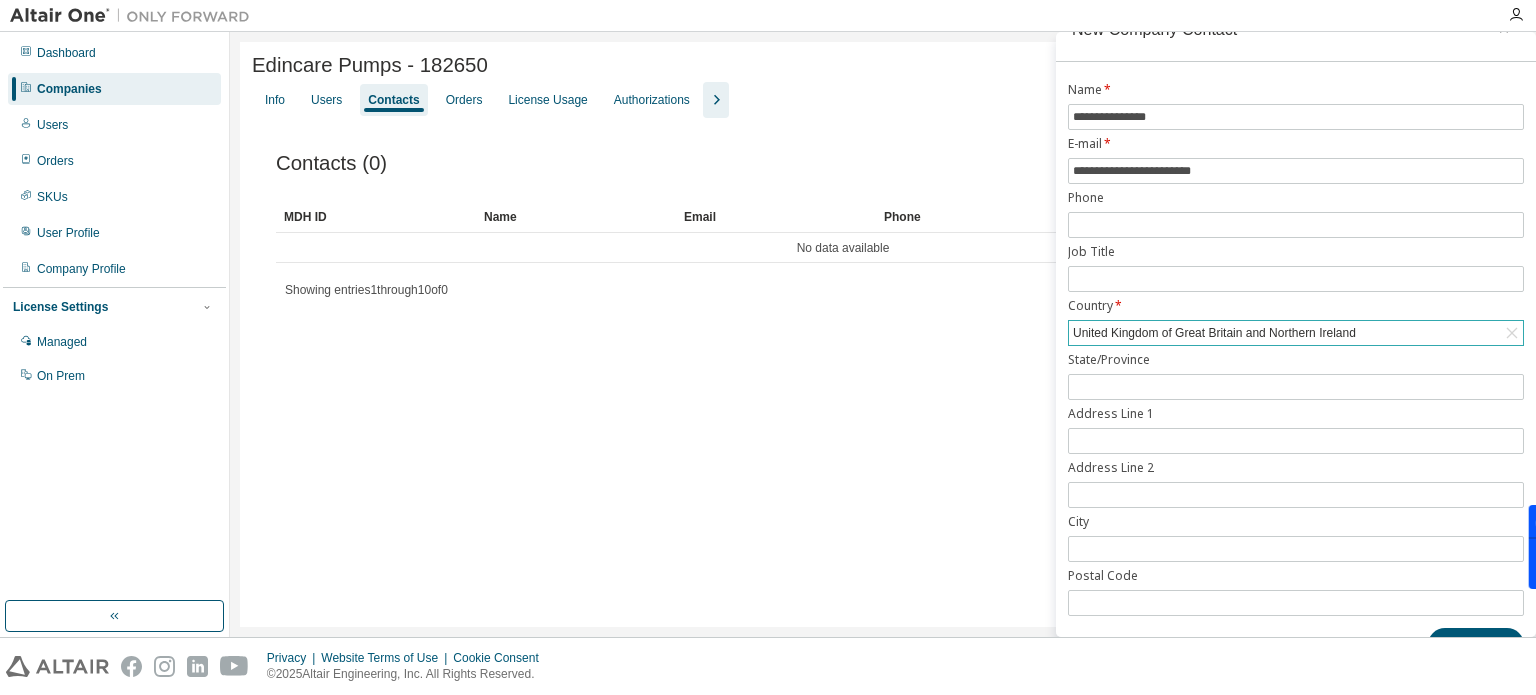 scroll, scrollTop: 55, scrollLeft: 0, axis: vertical 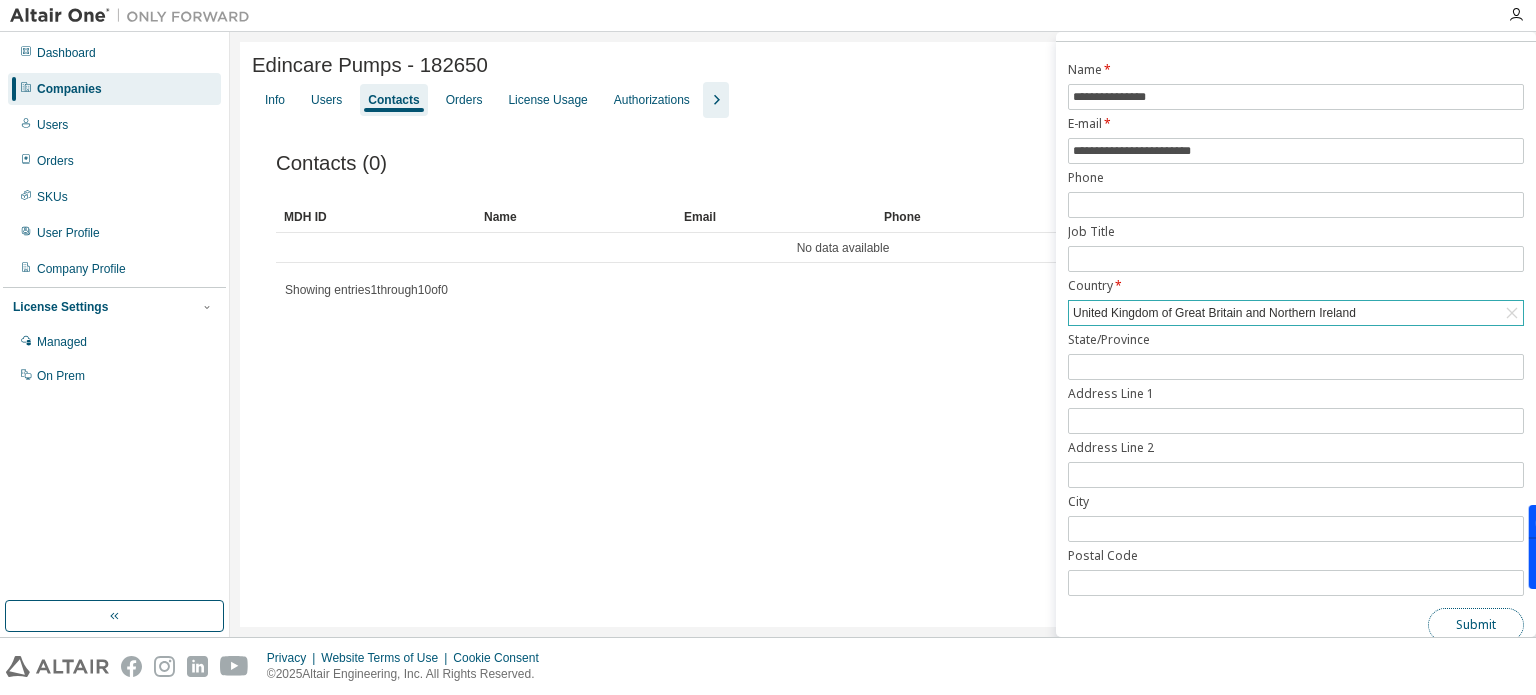 click on "Submit" at bounding box center (1476, 625) 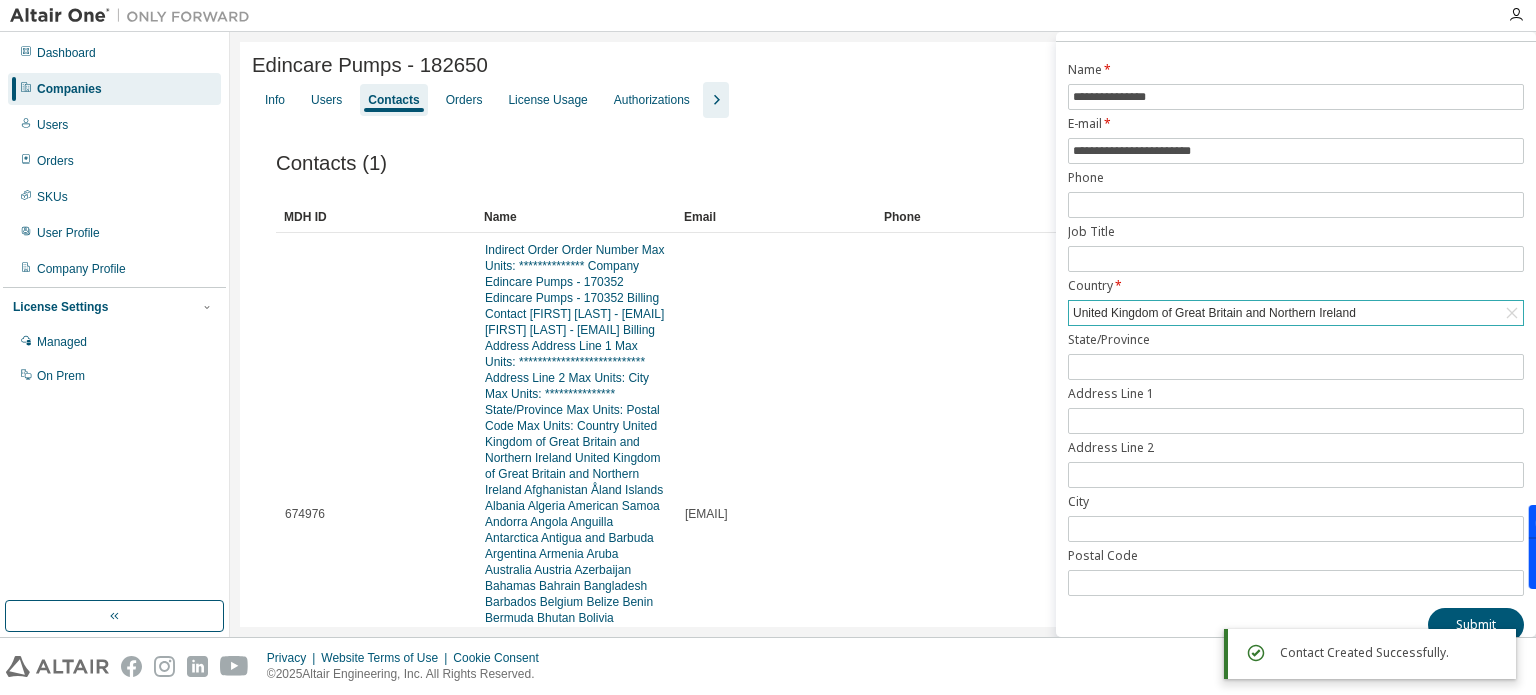 click on "Info Users Contacts Orders License Usage Authorizations" at bounding box center [883, 100] 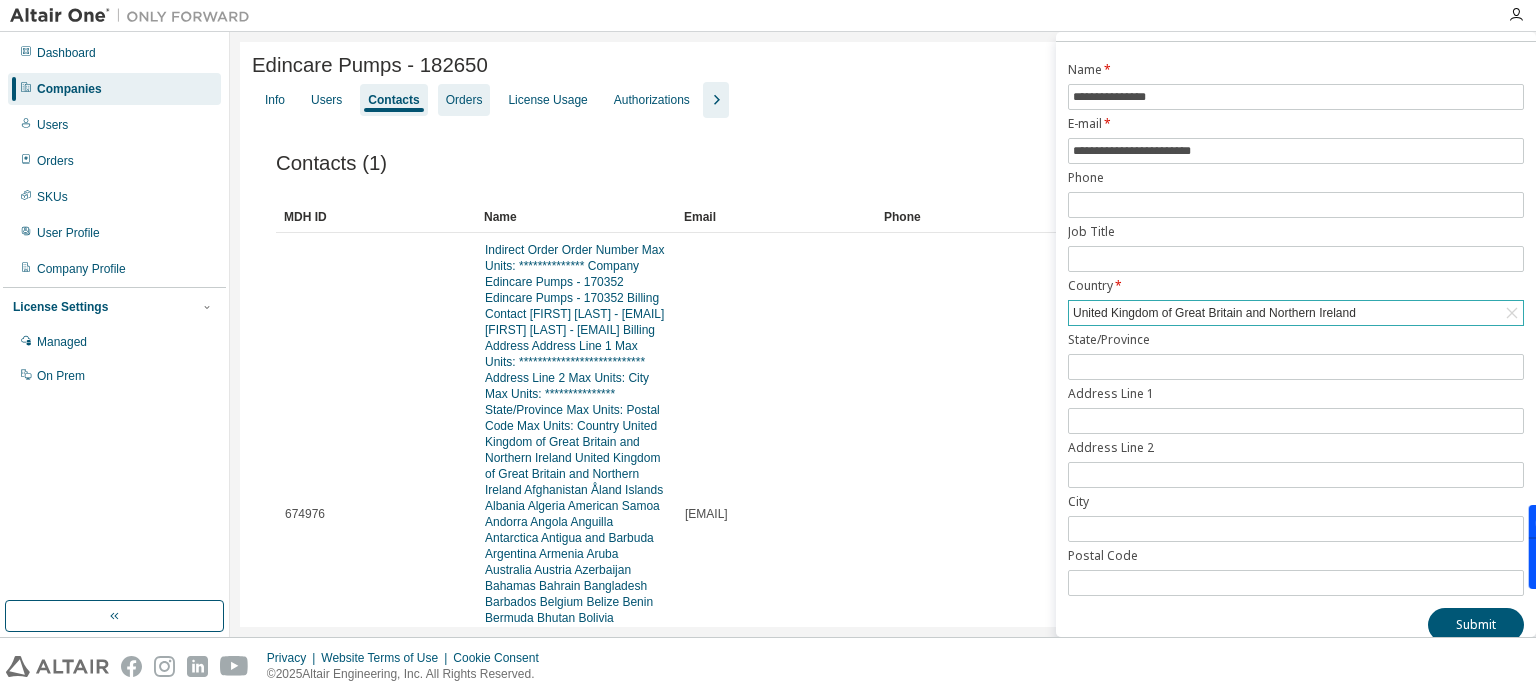 click on "Orders" at bounding box center (464, 100) 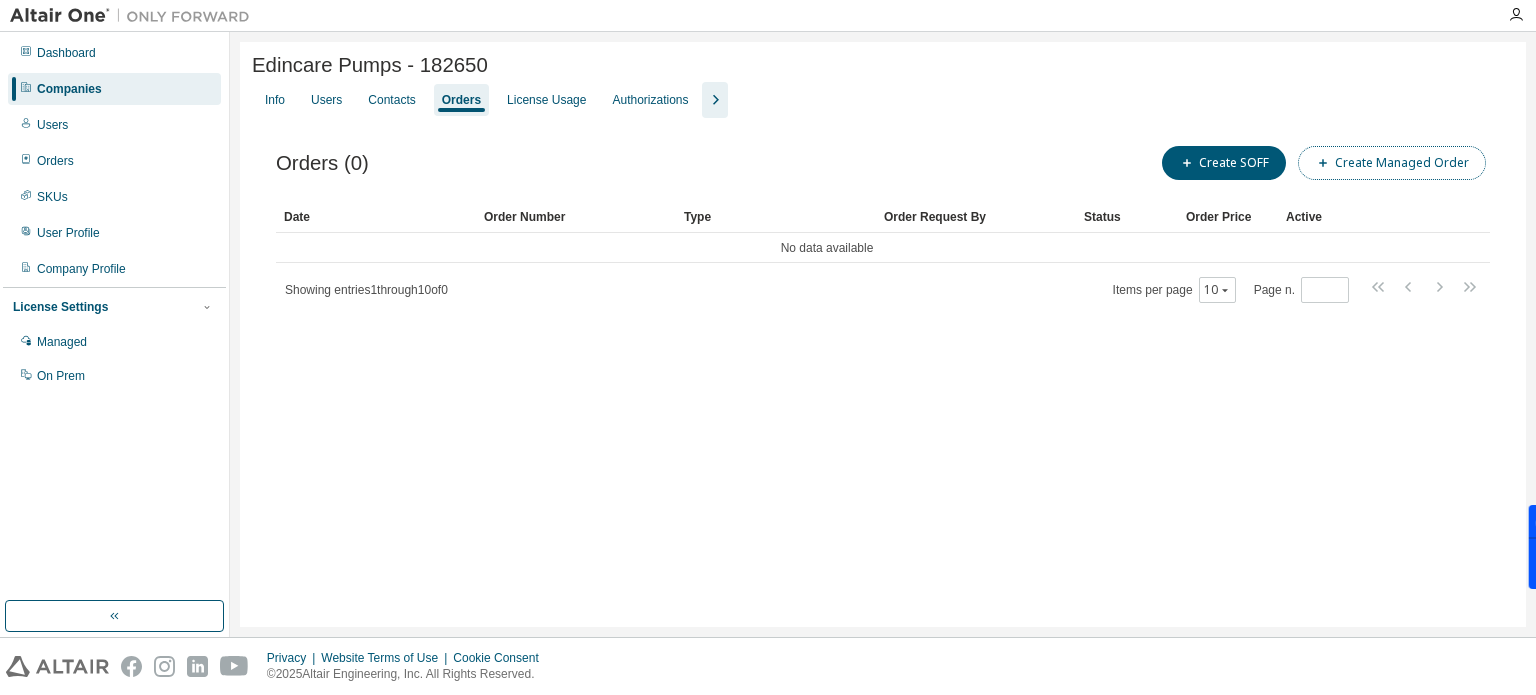 click on "Create Managed Order" at bounding box center (1392, 163) 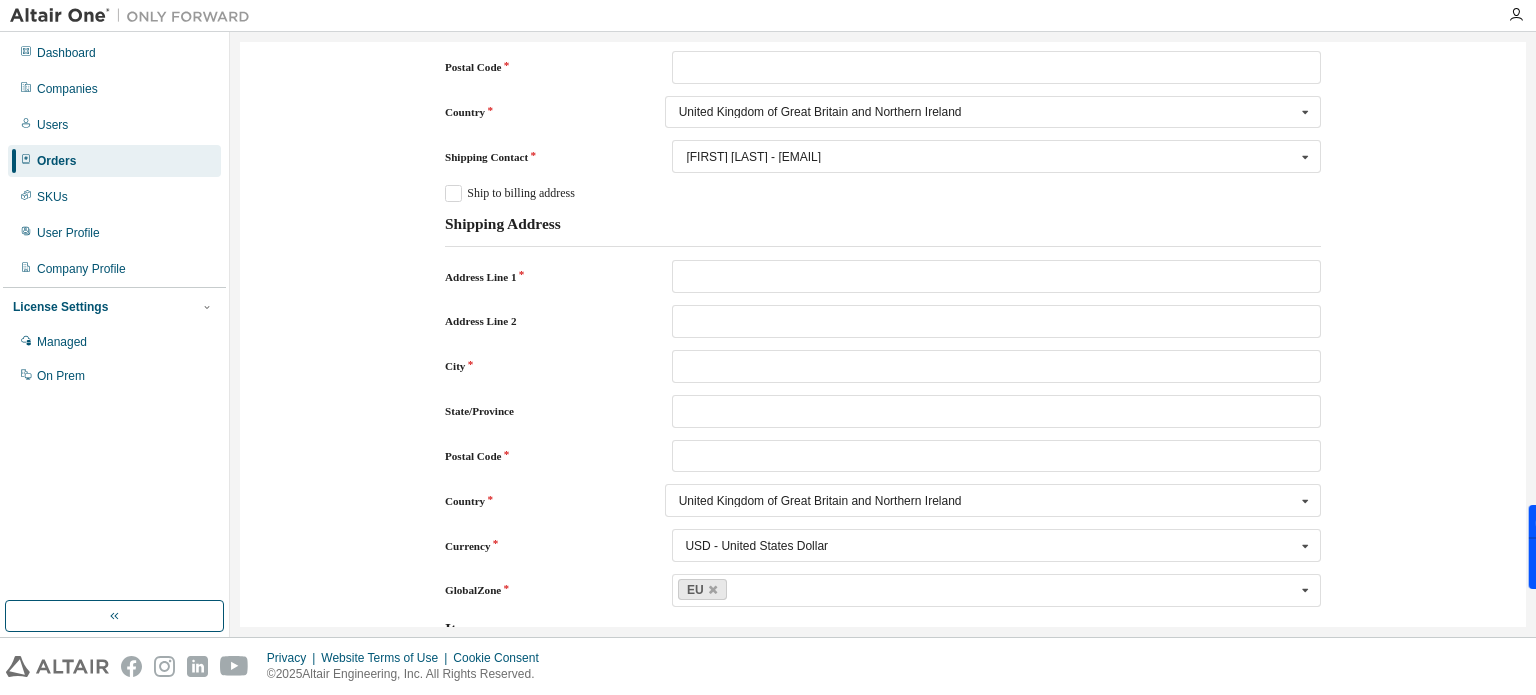 scroll, scrollTop: 800, scrollLeft: 0, axis: vertical 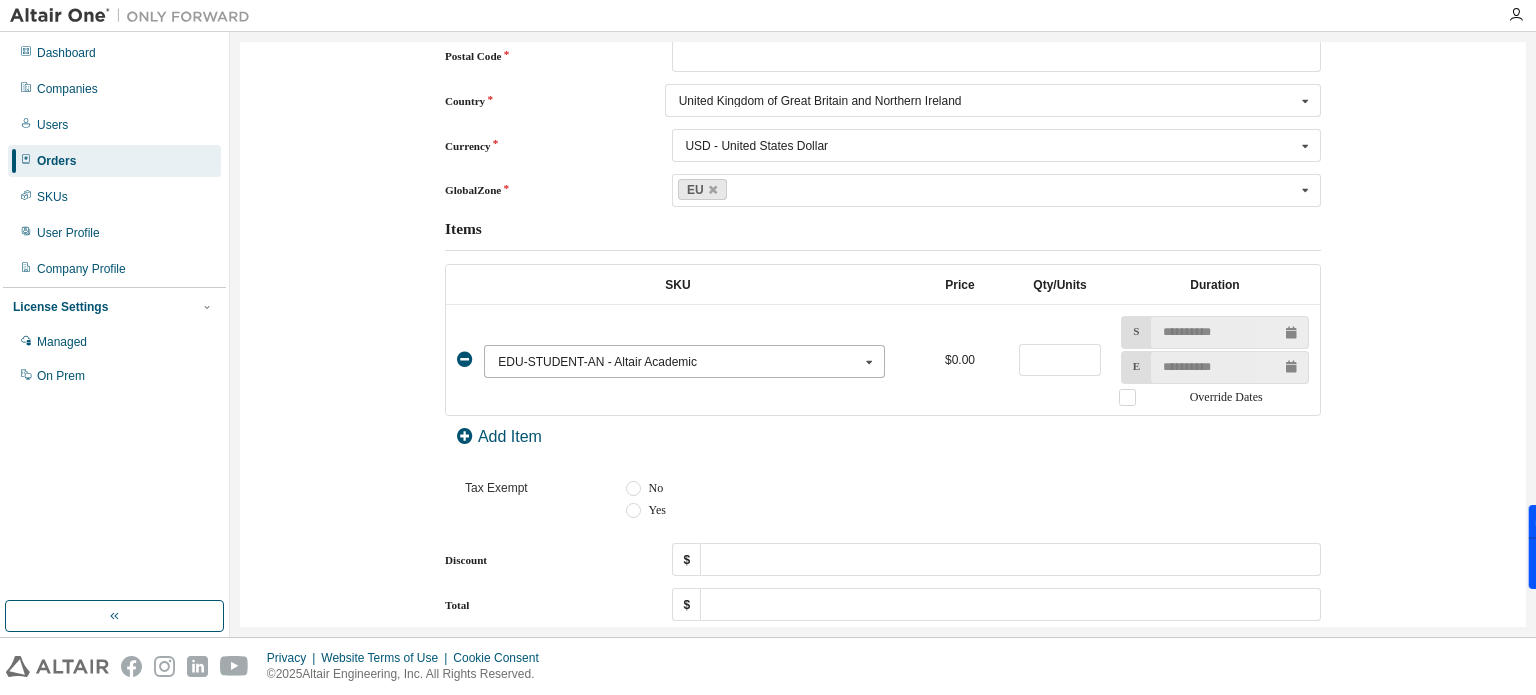 click on "EDU-STUDENT-AN - Altair Academic" at bounding box center [678, 362] 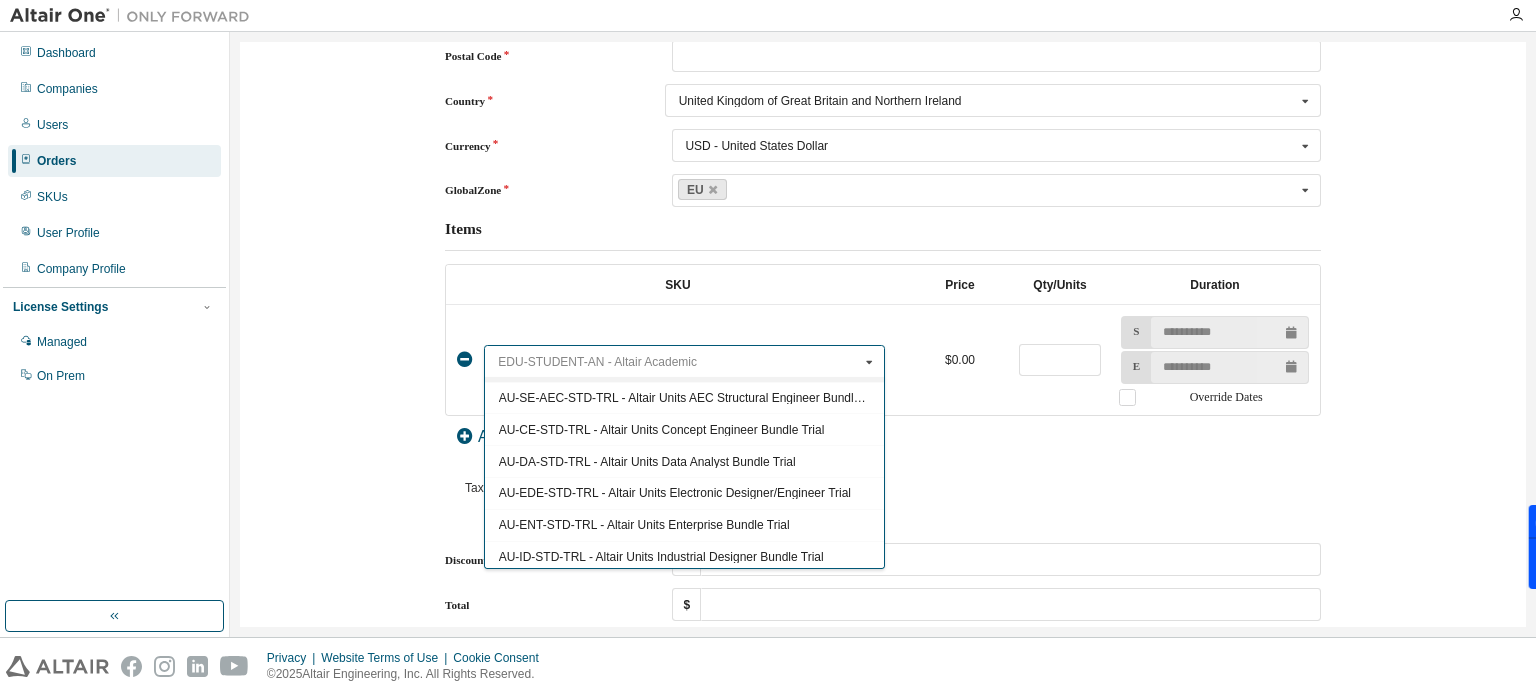 scroll, scrollTop: 200, scrollLeft: 0, axis: vertical 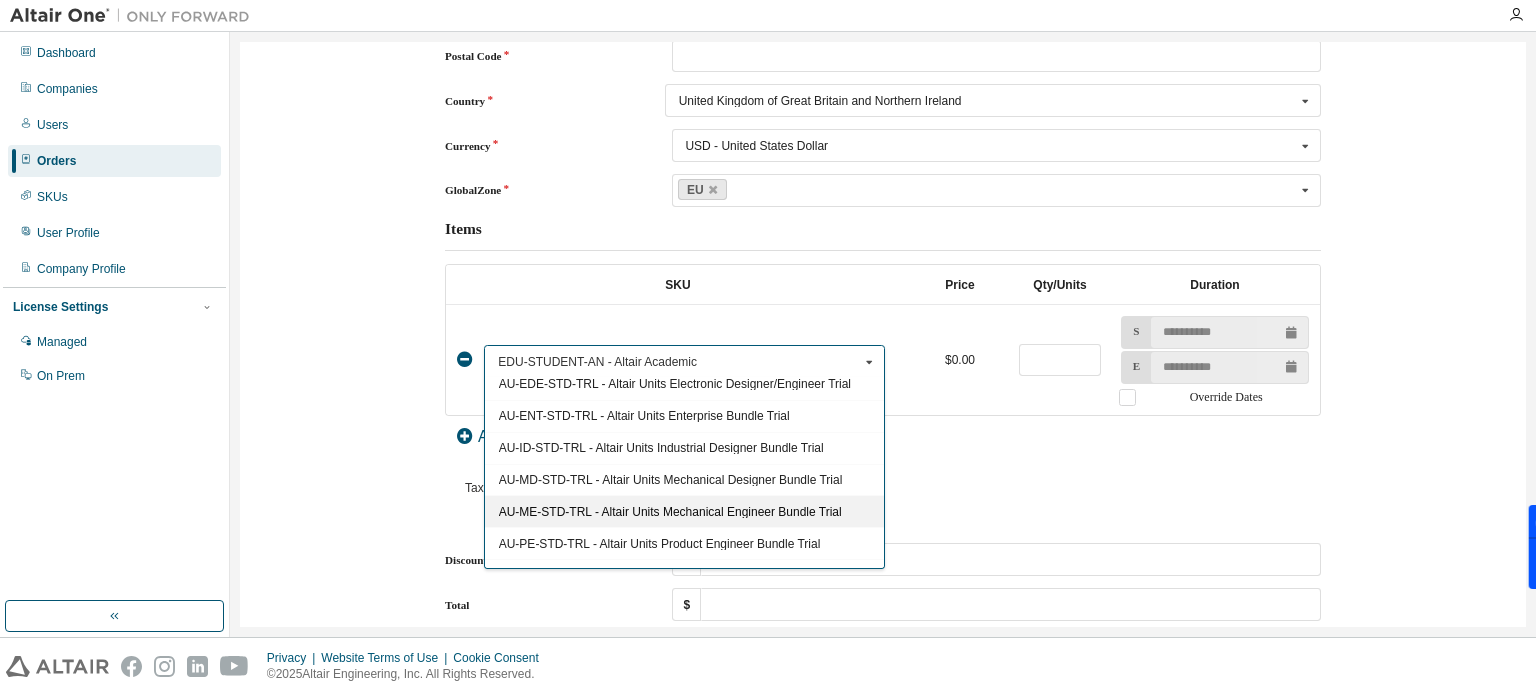 click on "AU-ME-STD-TRL - Altair Units Mechanical Engineer Bundle Trial" at bounding box center [684, 512] 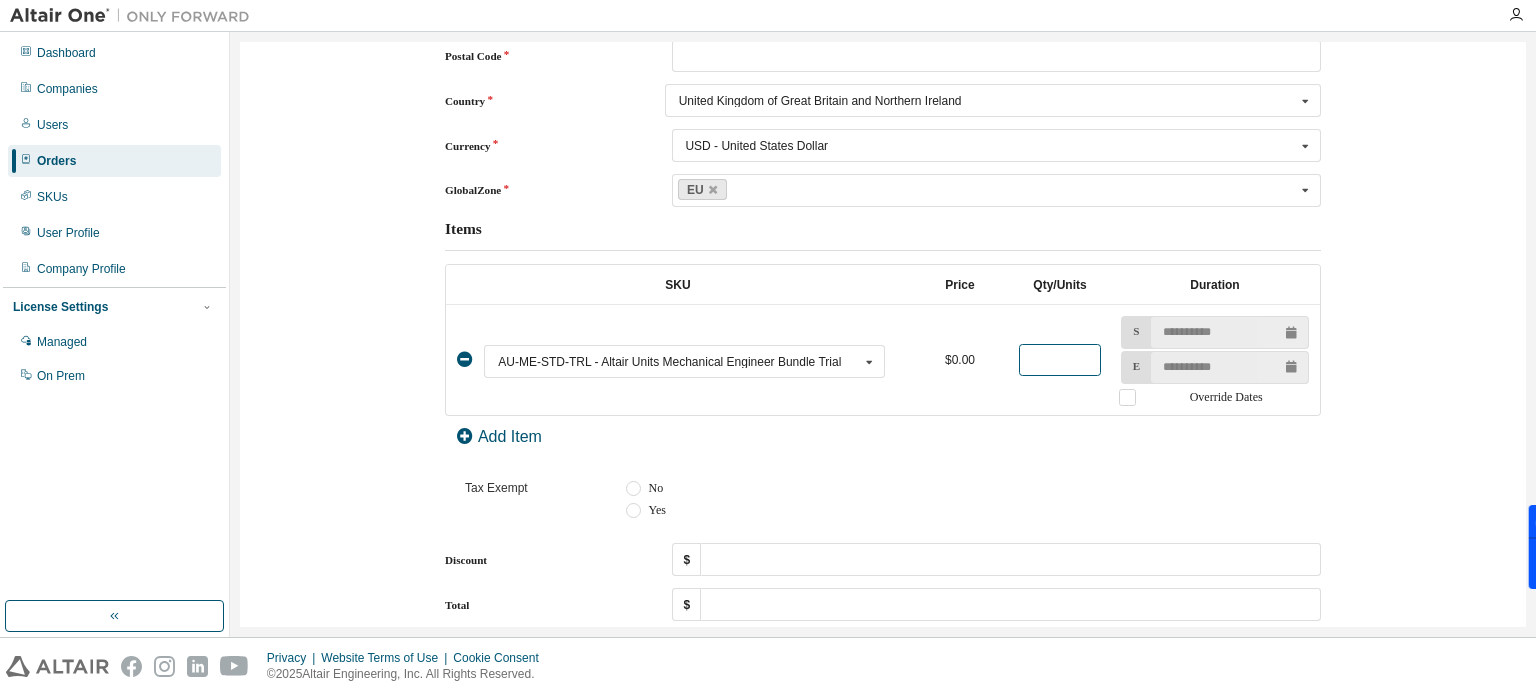 drag, startPoint x: 1048, startPoint y: 348, endPoint x: 1004, endPoint y: 348, distance: 44 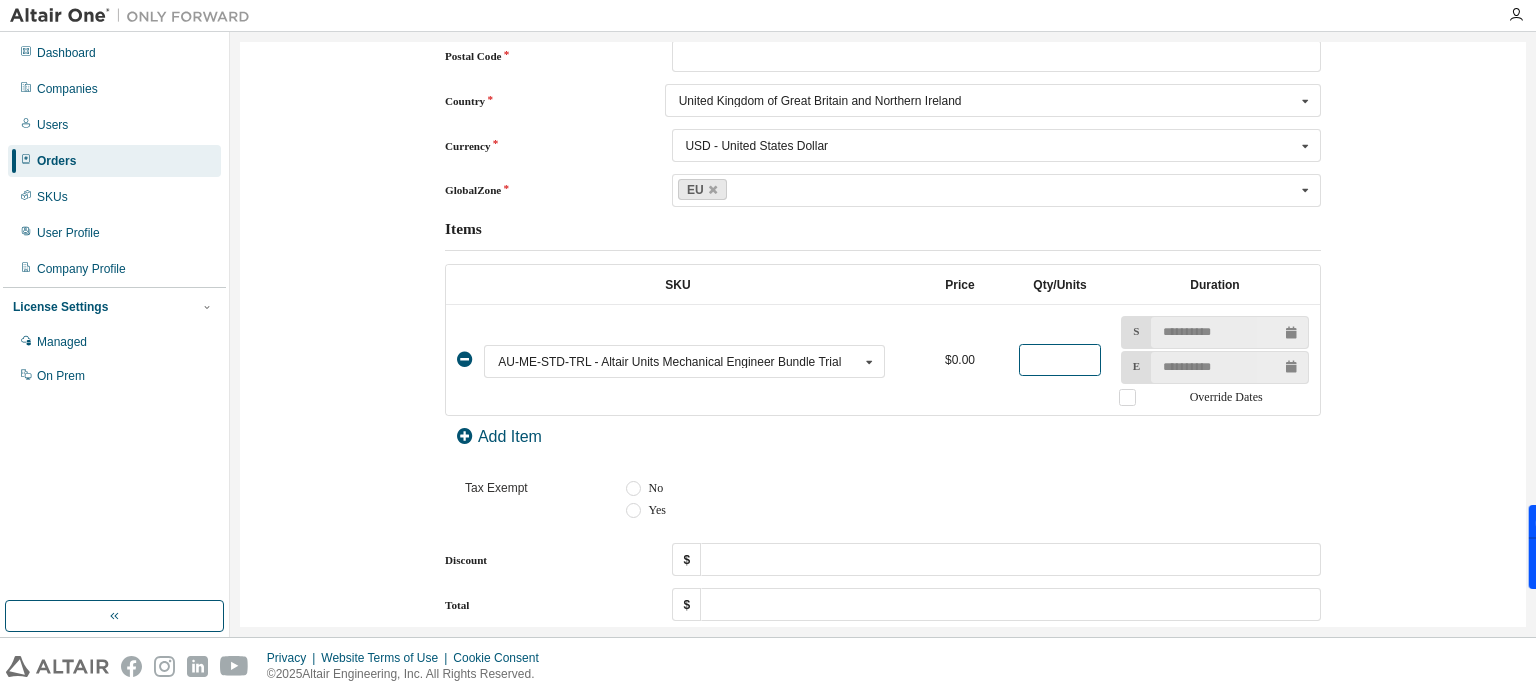 type on "**" 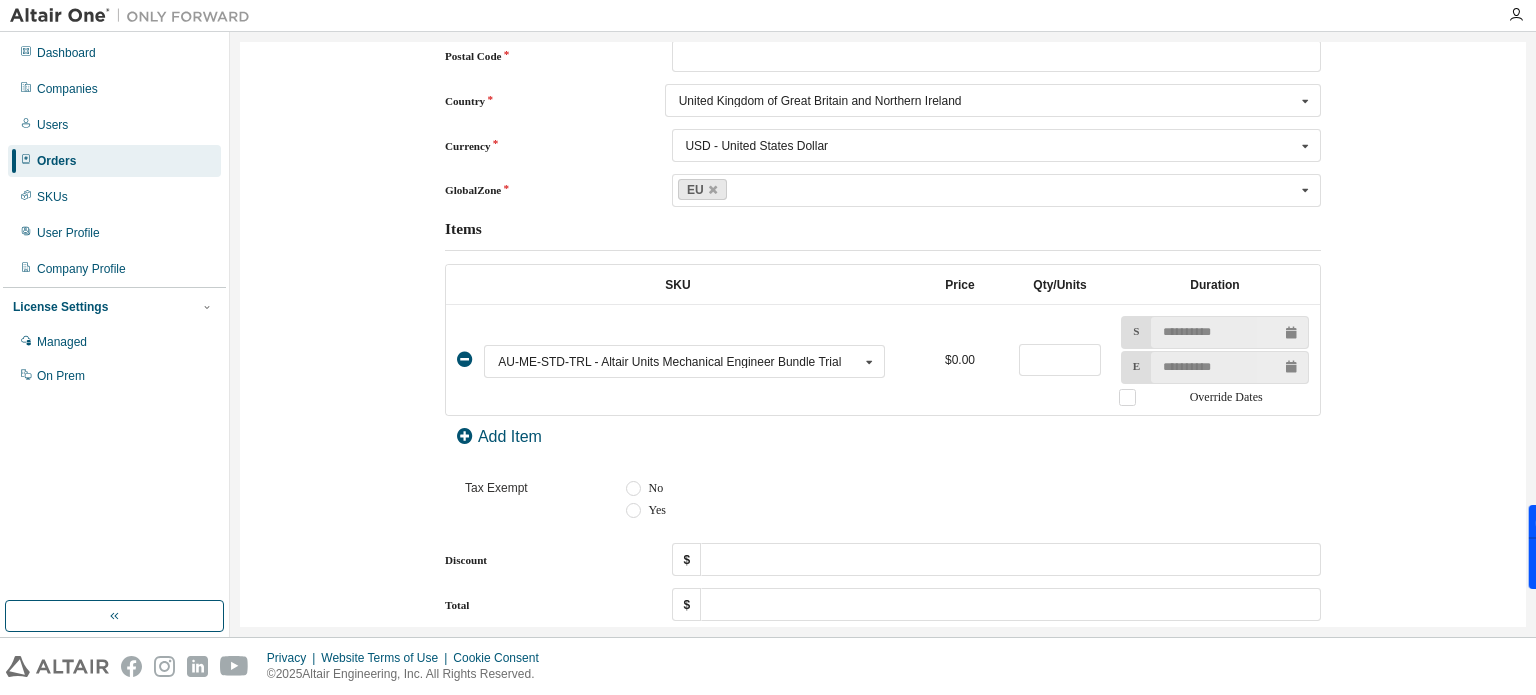 click on "Tax Exempt No Yes" at bounding box center (883, 499) 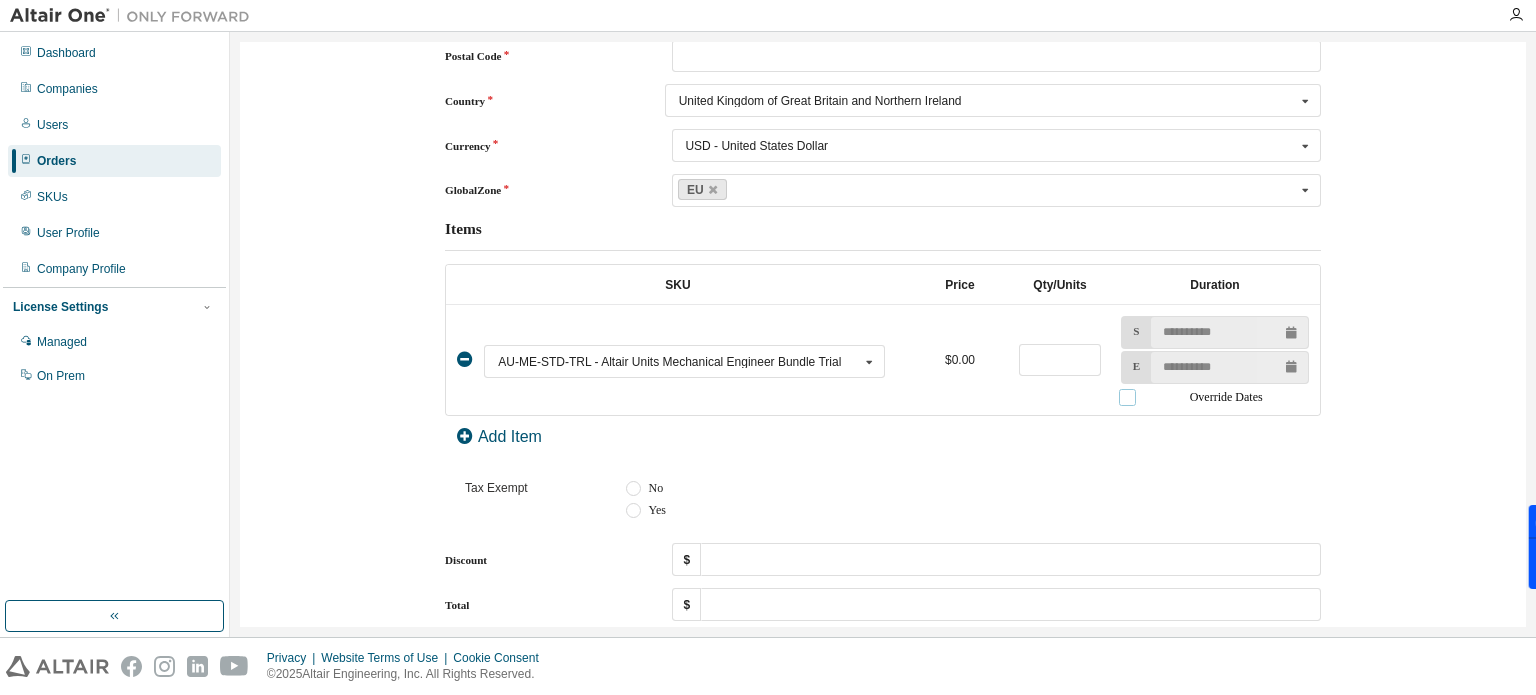 click on "Override Dates" at bounding box center [1214, 397] 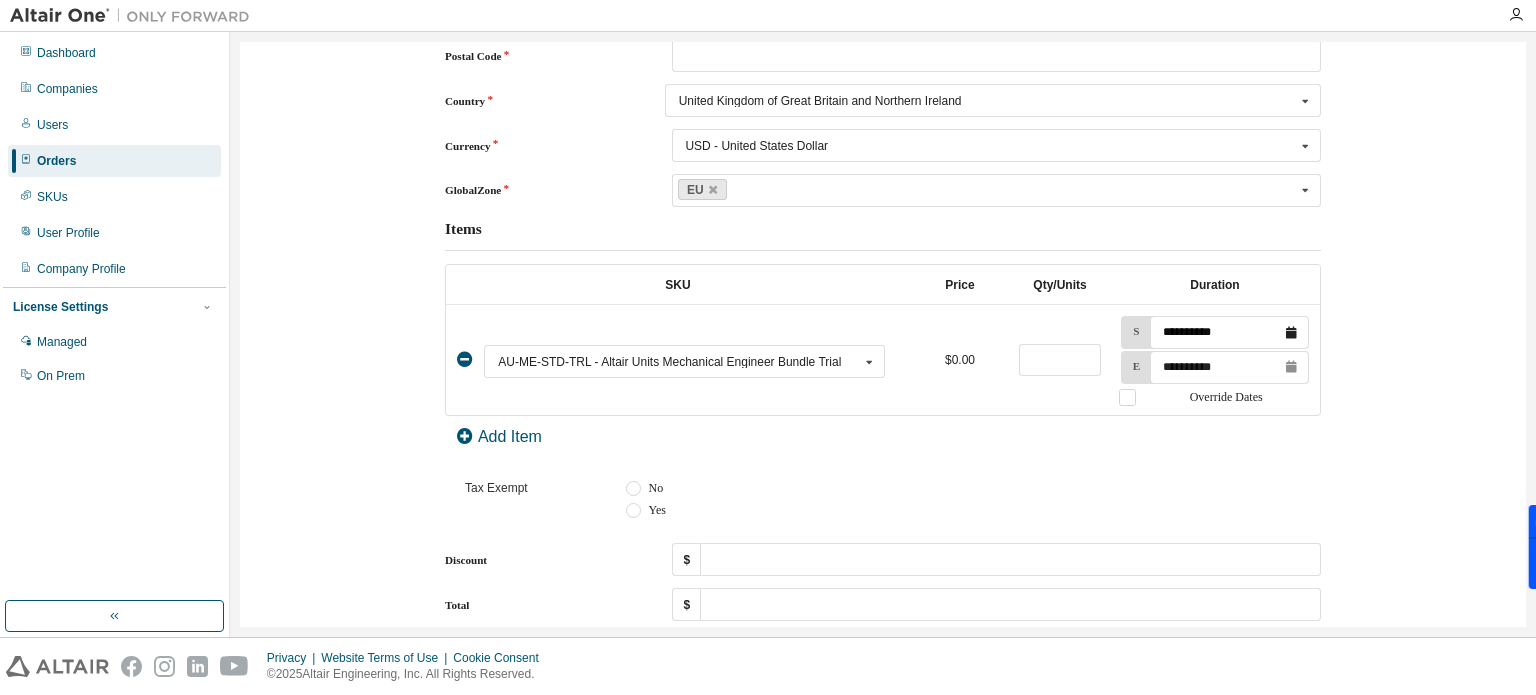 click on "**********" at bounding box center (1229, 332) 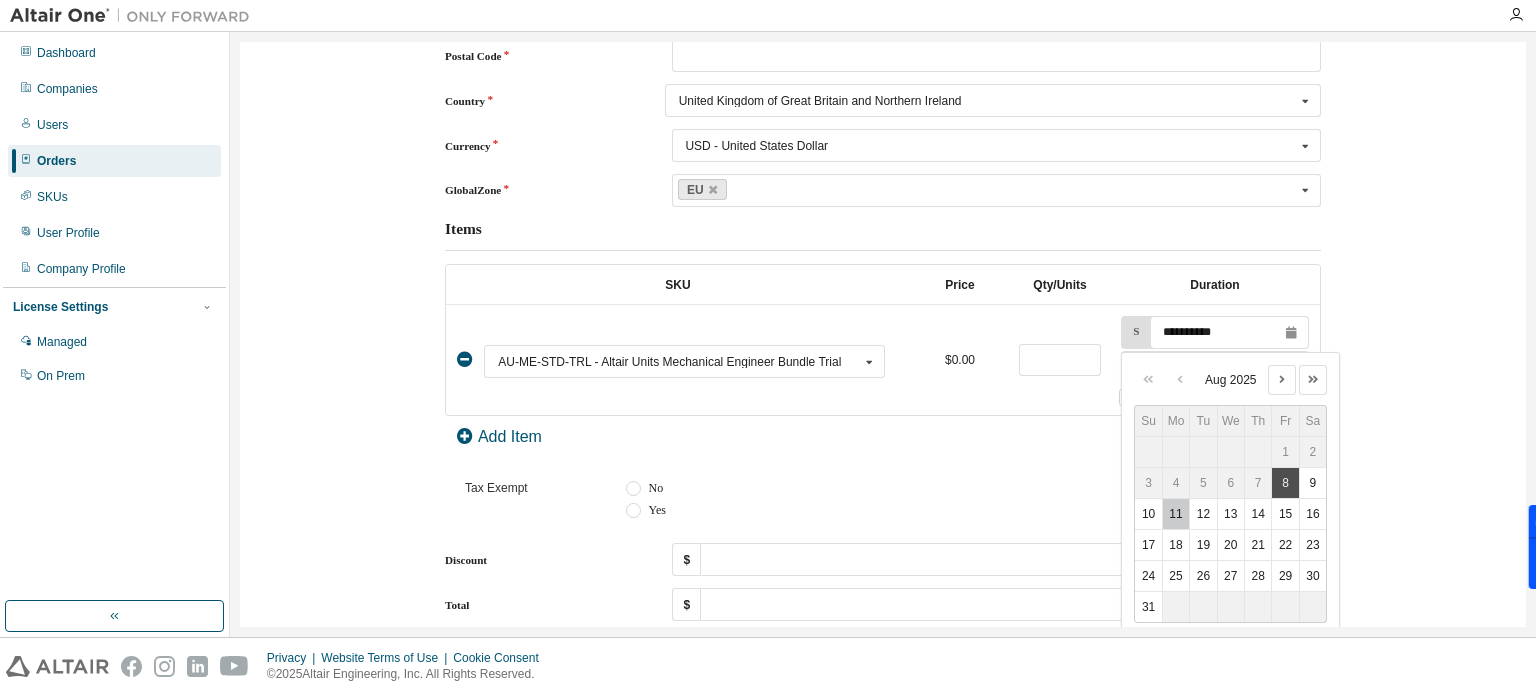 click on "11" at bounding box center [1176, 514] 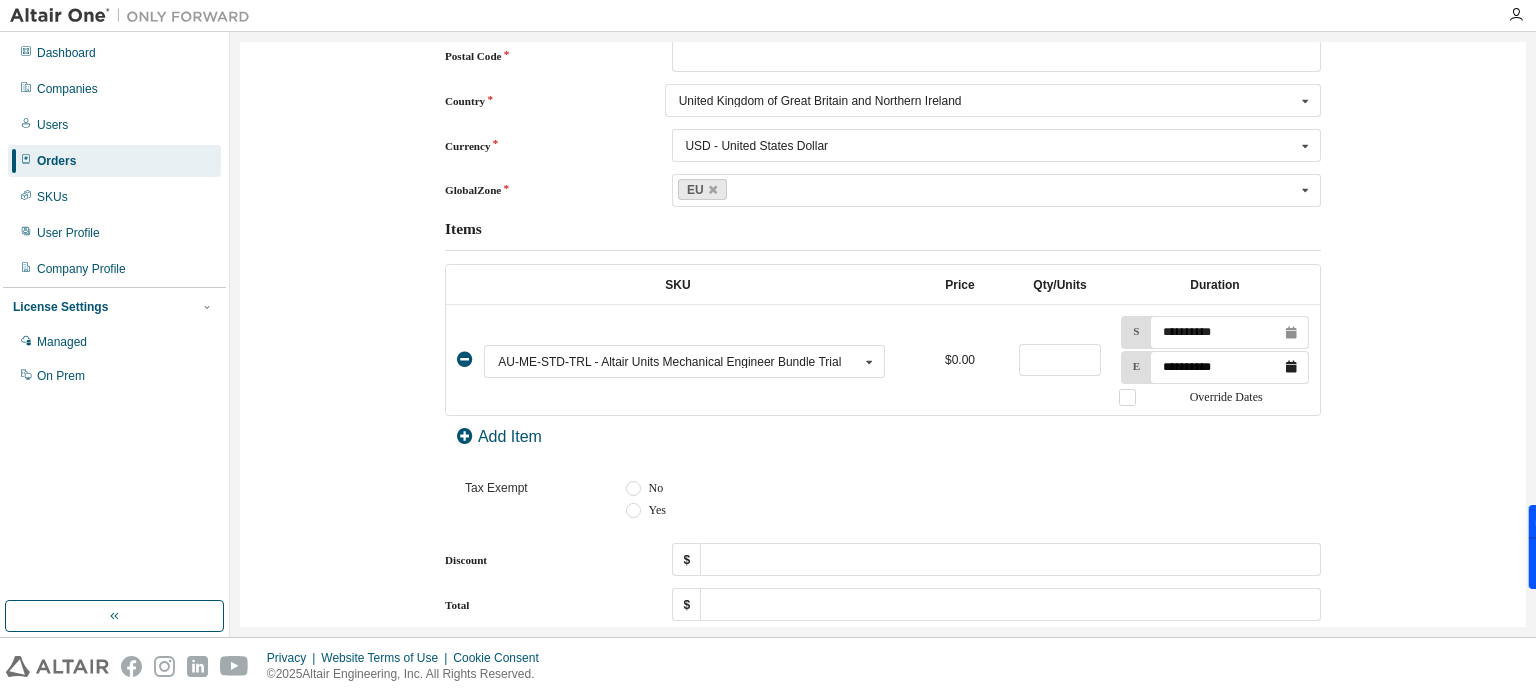 click on "**********" at bounding box center [1229, 367] 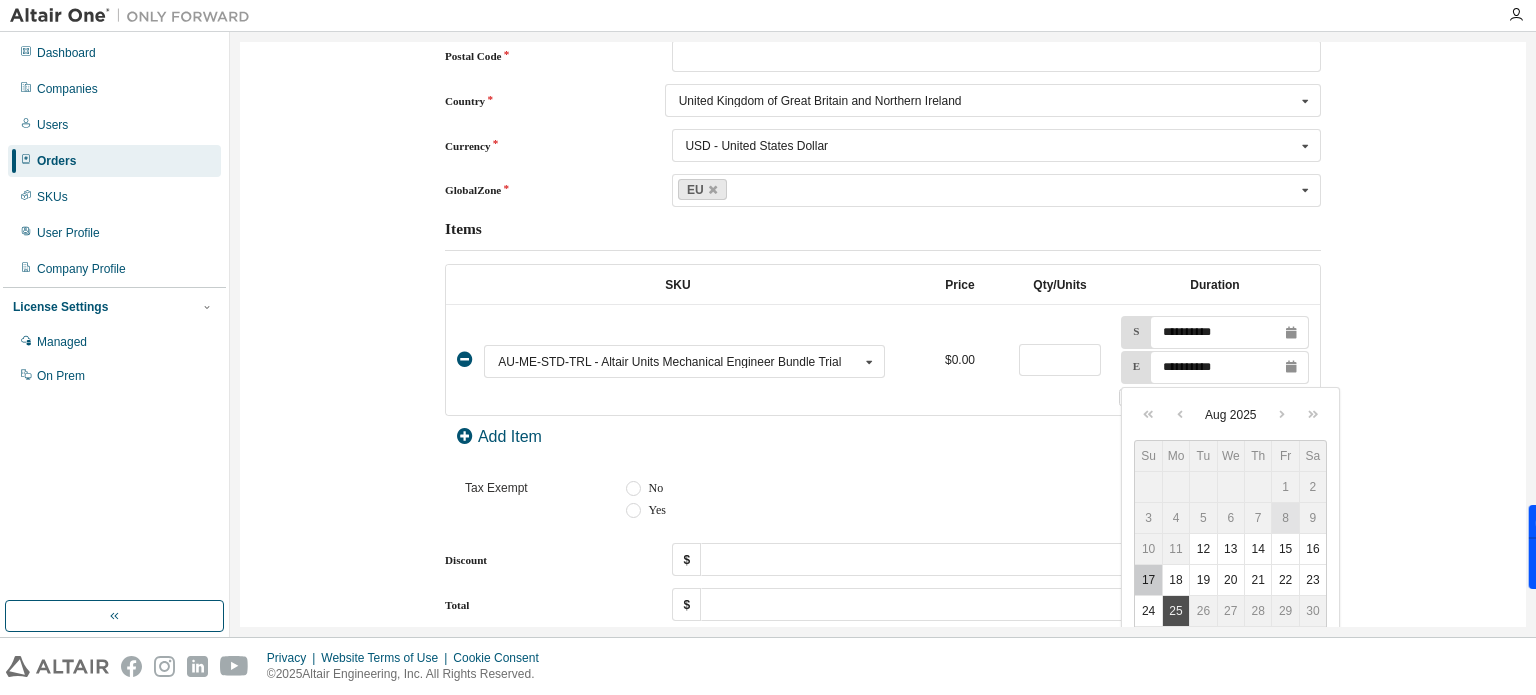 click on "17" at bounding box center (1148, 580) 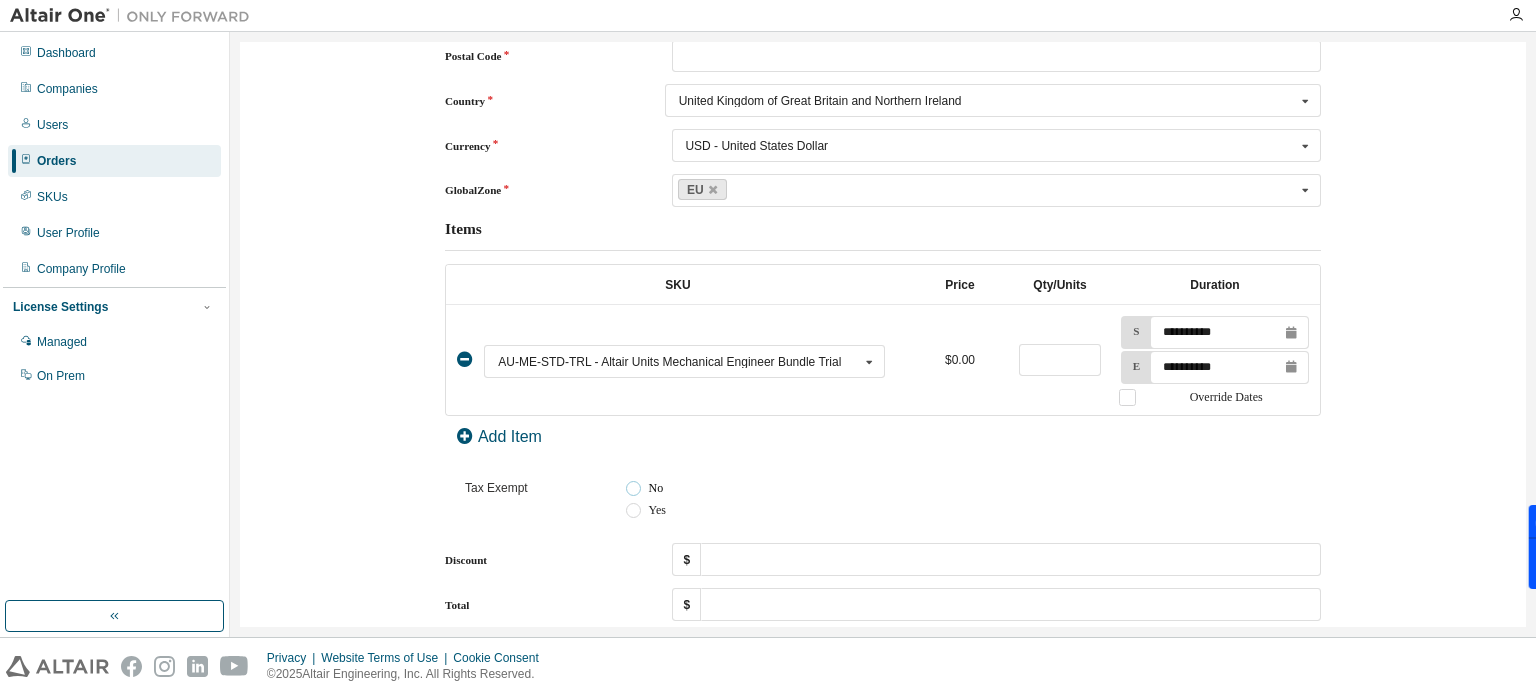 click on "No" at bounding box center (644, 488) 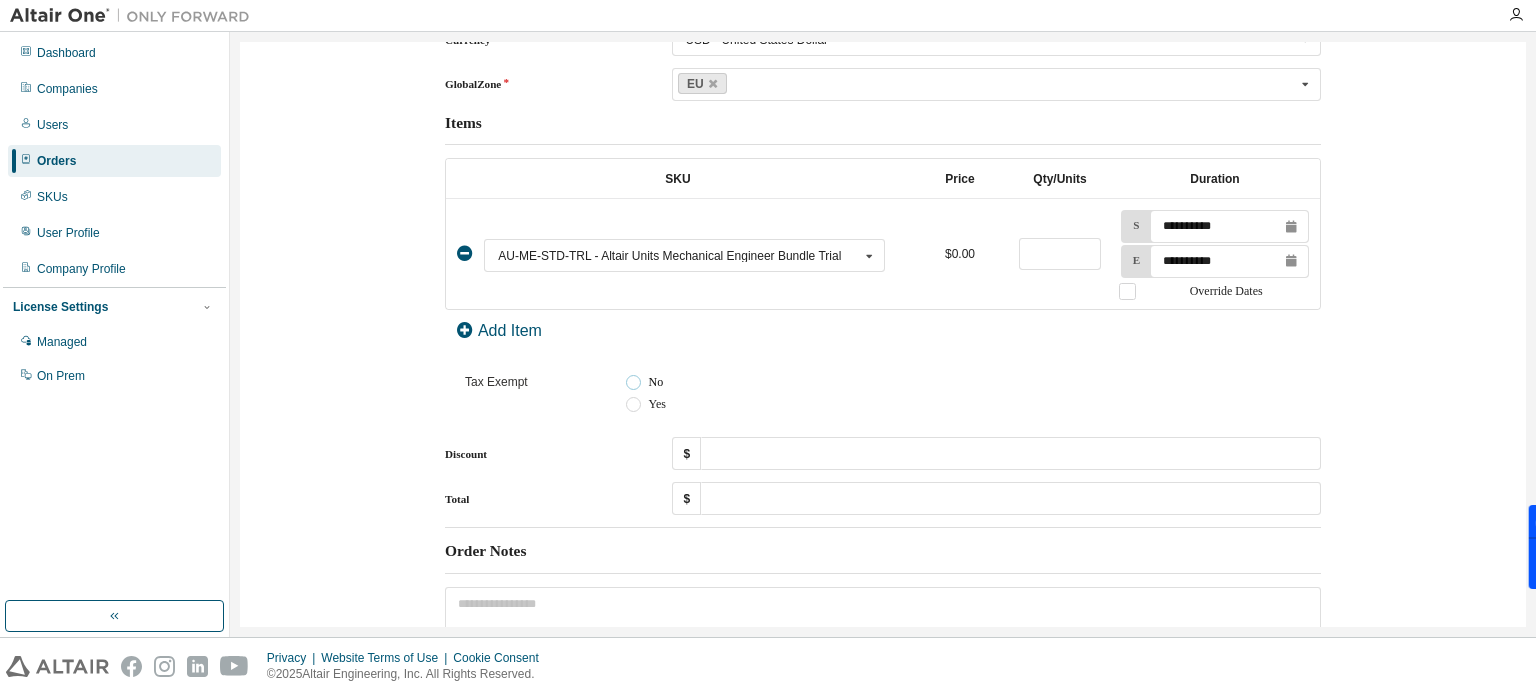 scroll, scrollTop: 1020, scrollLeft: 0, axis: vertical 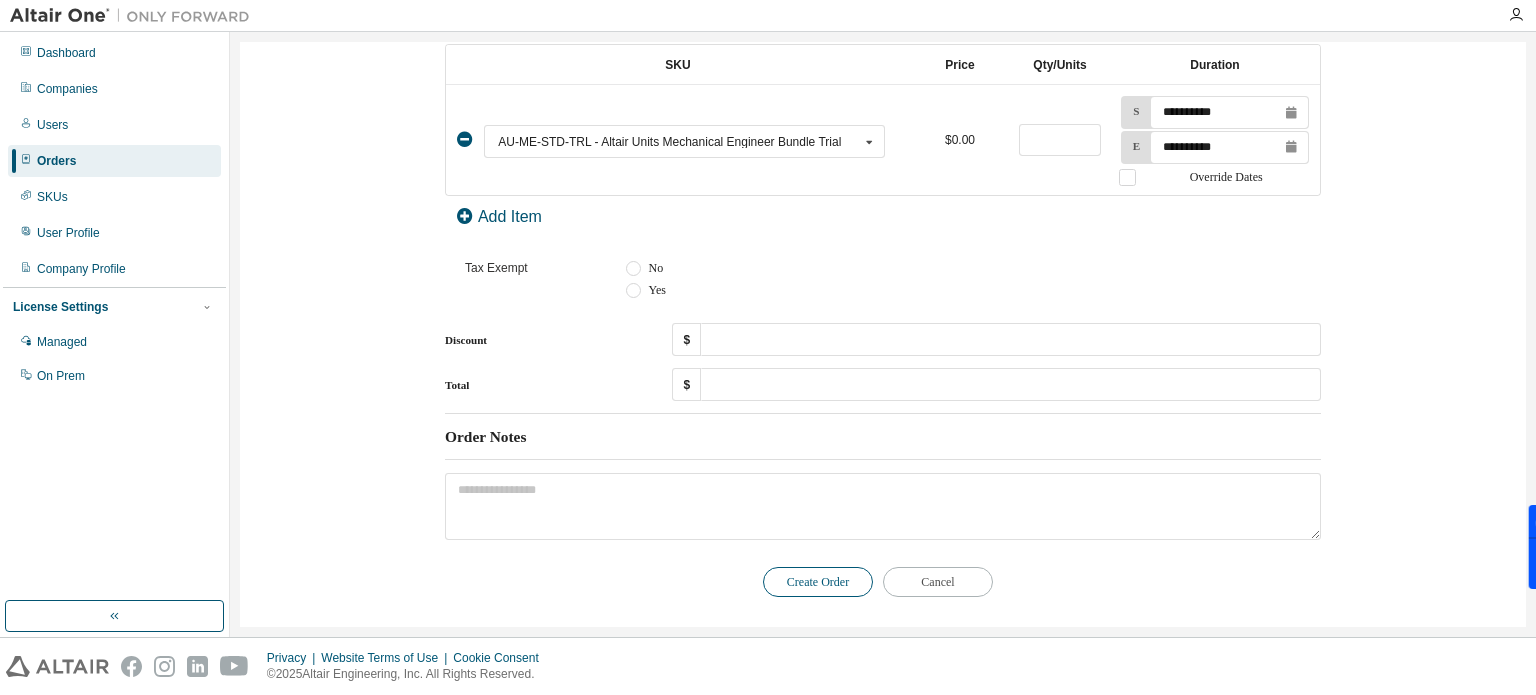click on "Create Order" at bounding box center [818, 582] 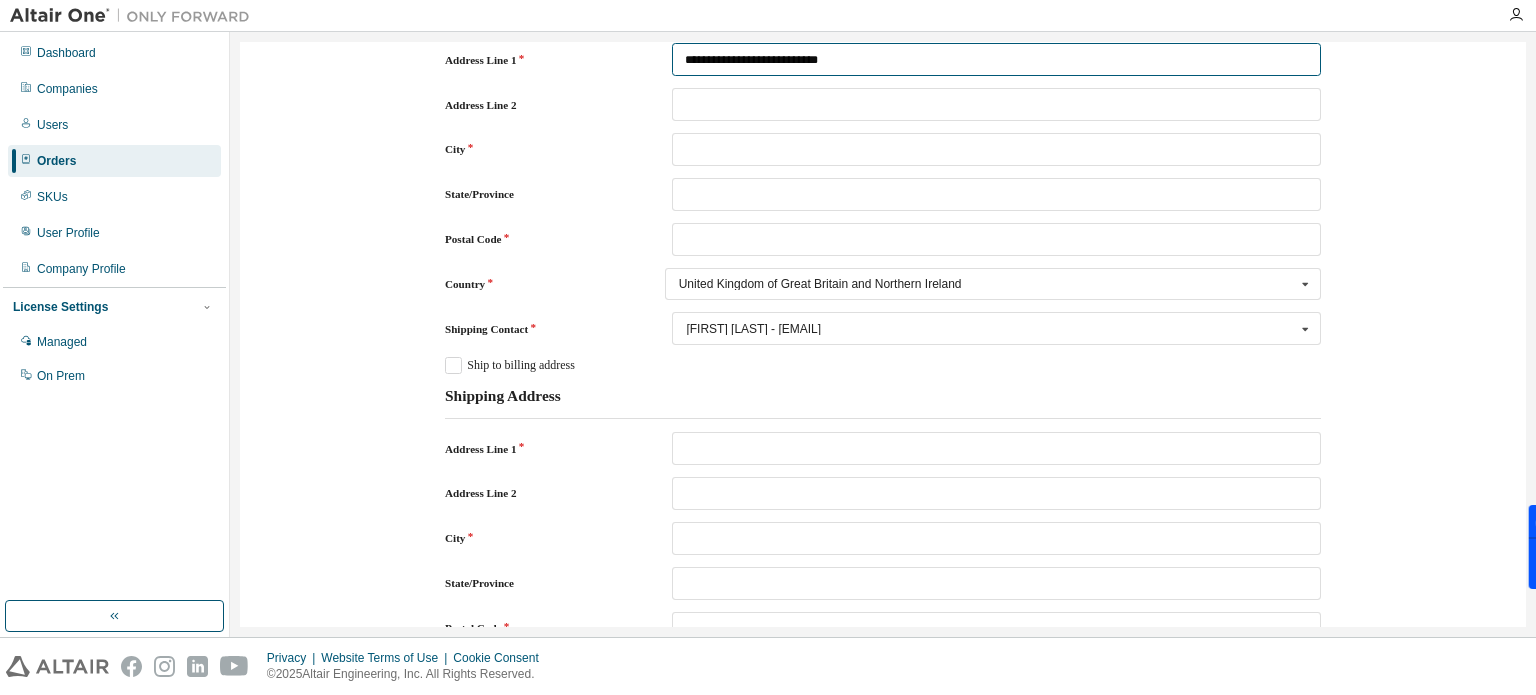 type on "**********" 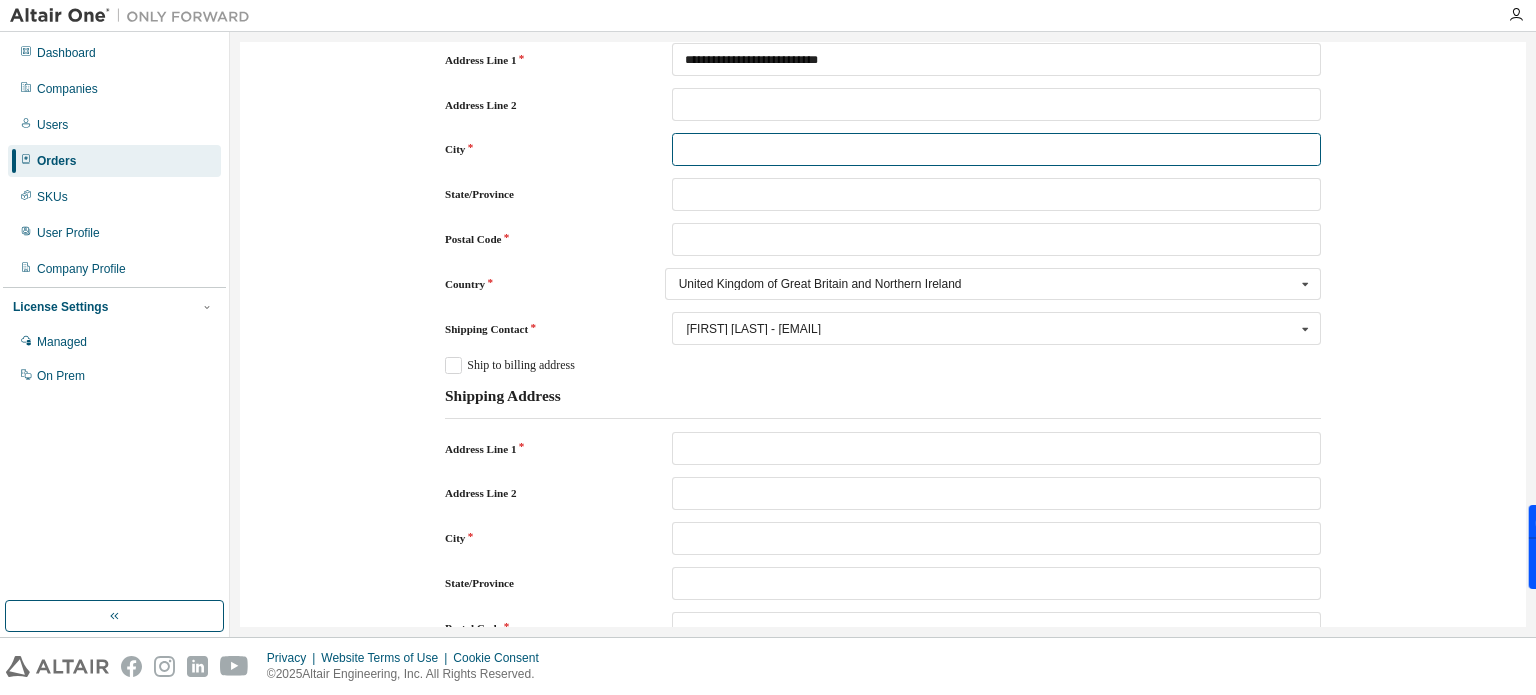 click at bounding box center (996, 149) 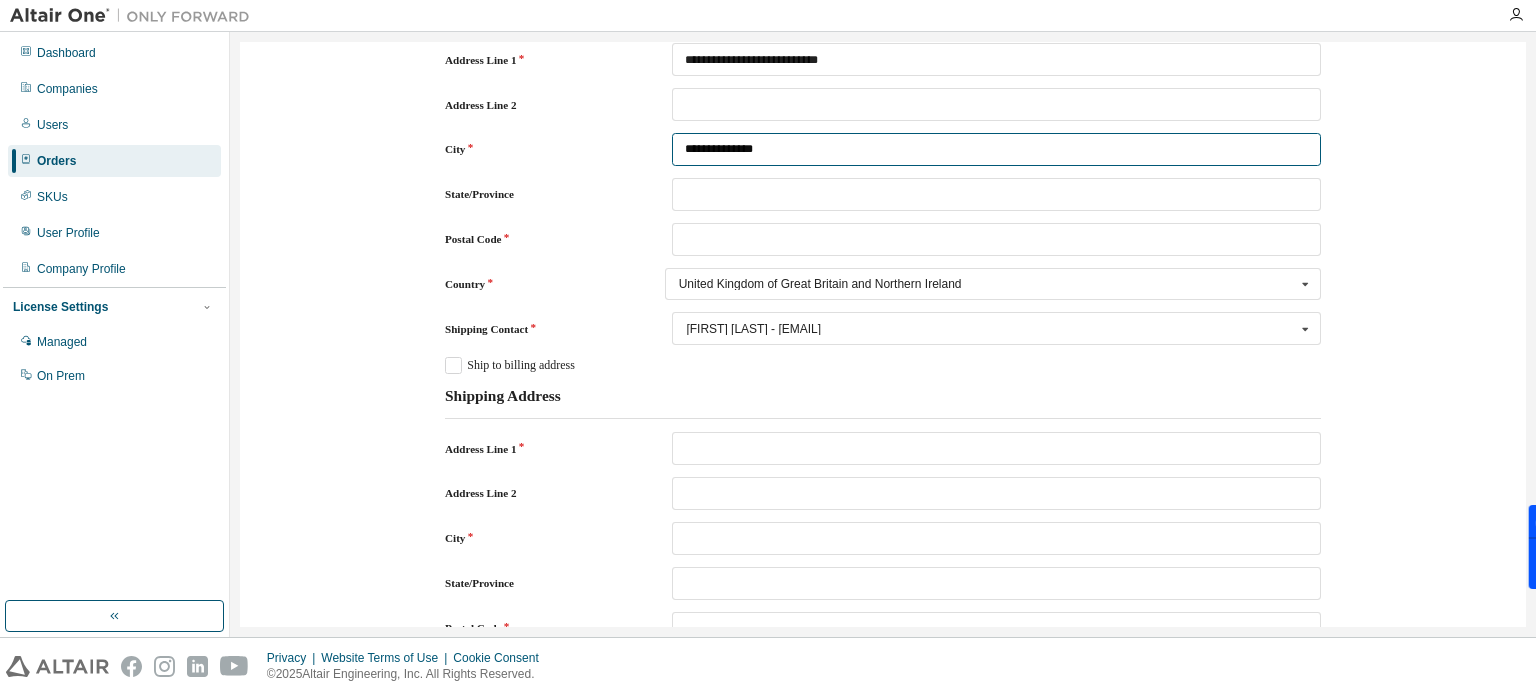 click on "**********" at bounding box center (996, 149) 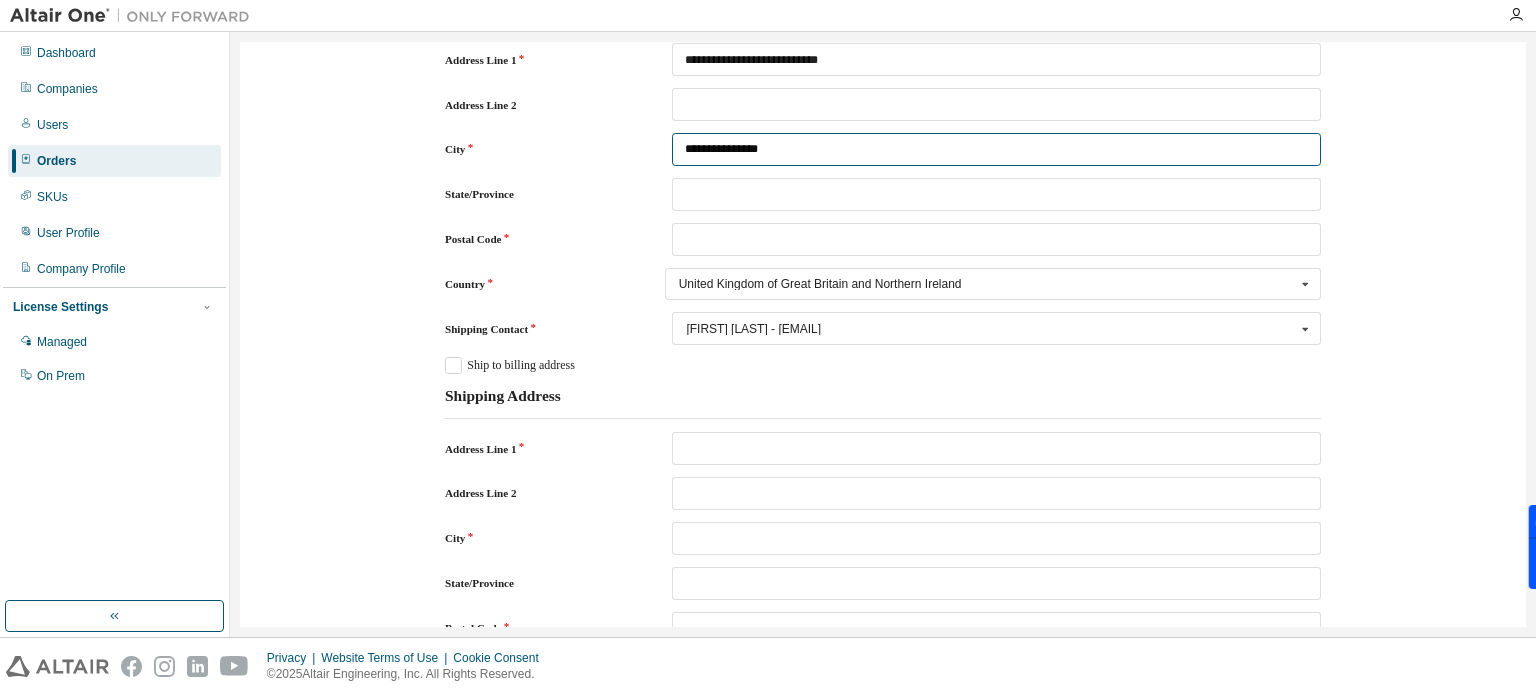 type on "**********" 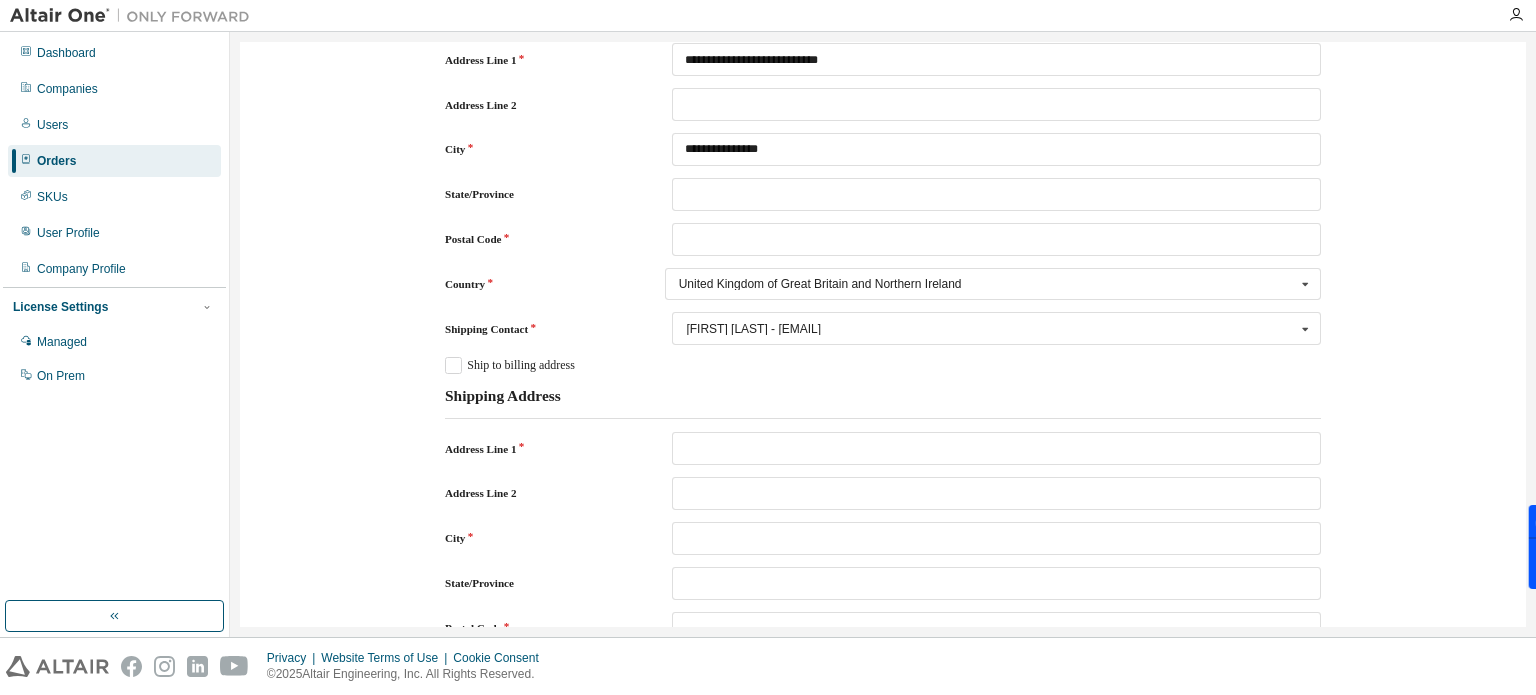 click on "**********" at bounding box center [883, 622] 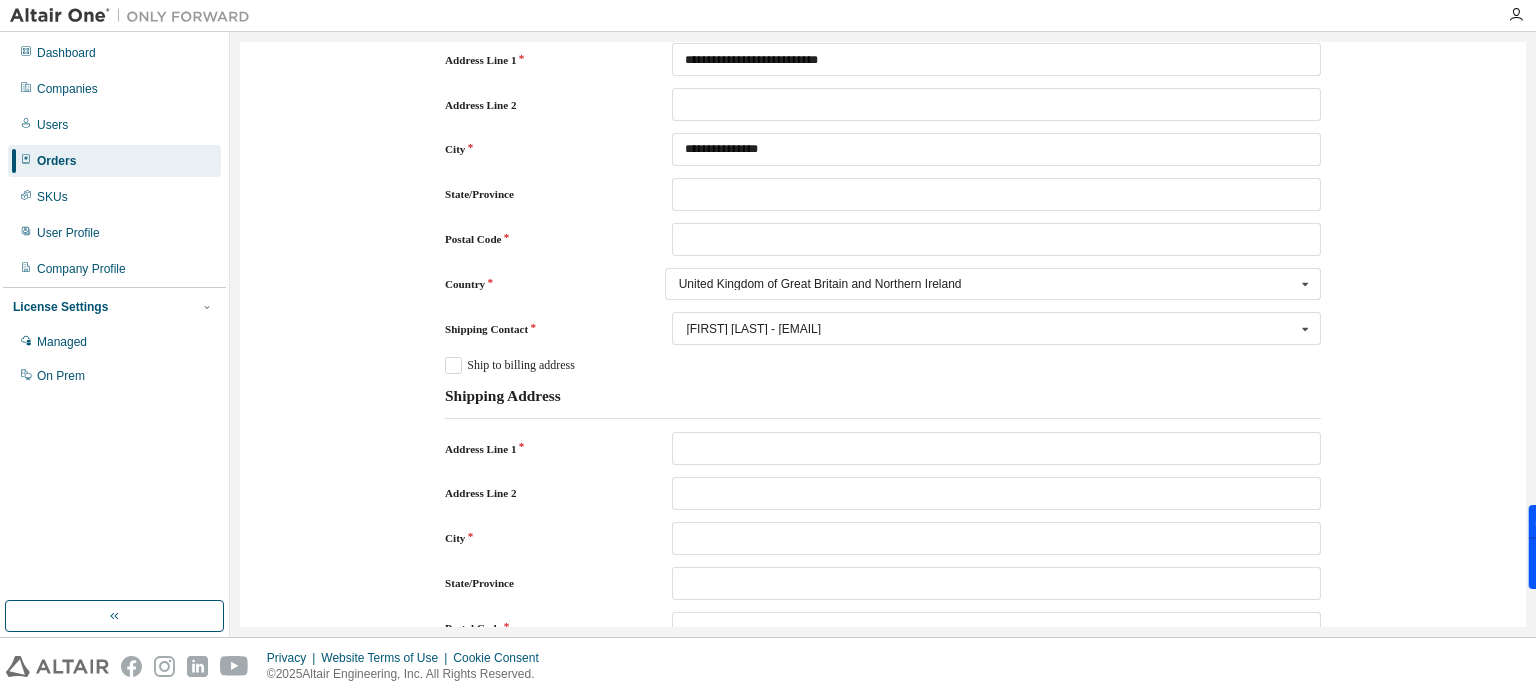 scroll, scrollTop: 128, scrollLeft: 0, axis: vertical 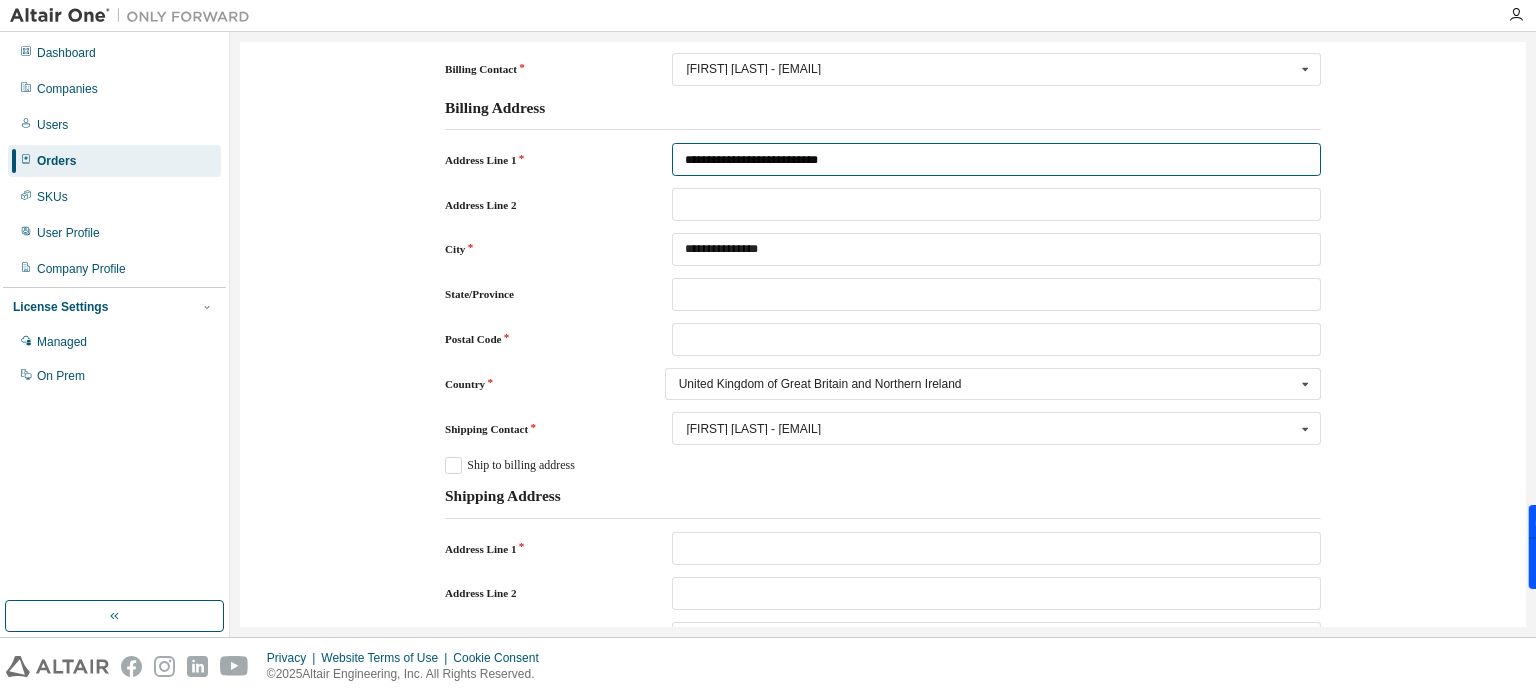 drag, startPoint x: 851, startPoint y: 147, endPoint x: 670, endPoint y: 151, distance: 181.04419 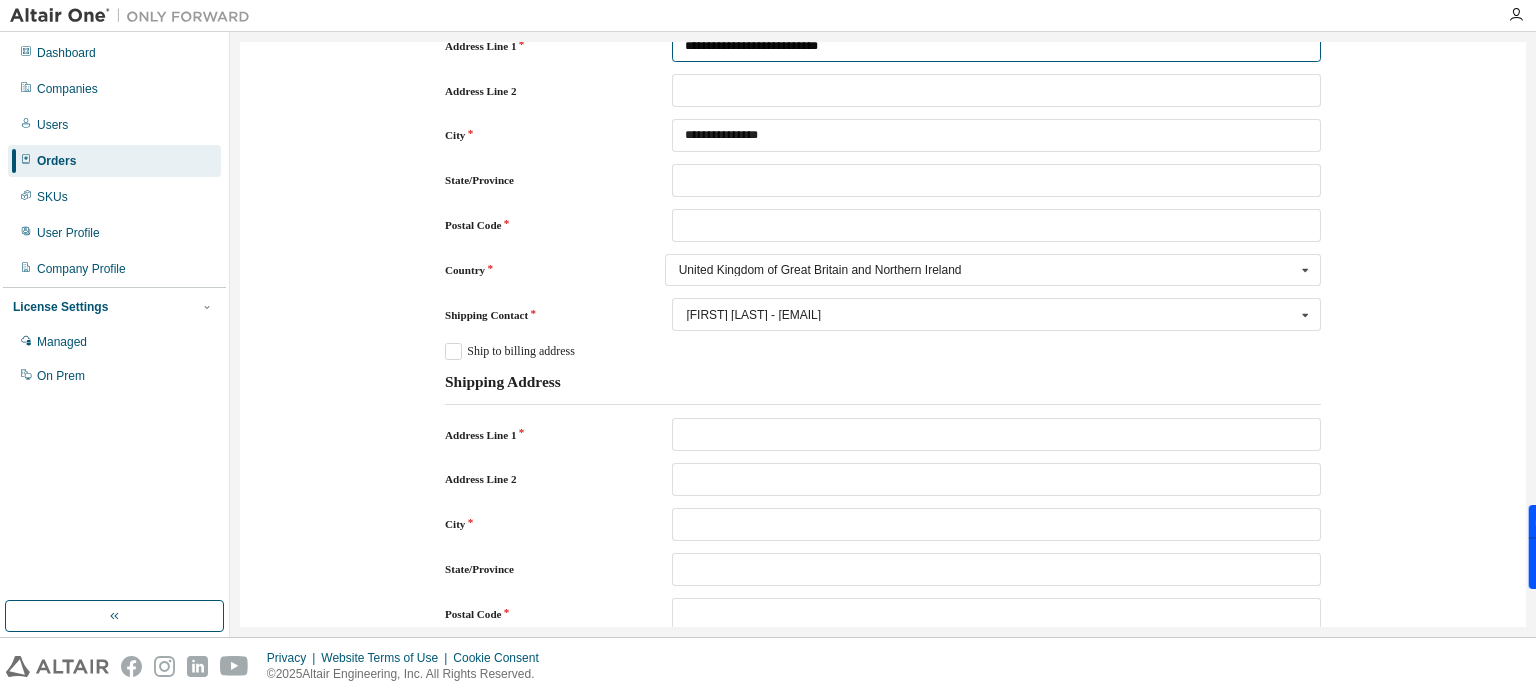 scroll, scrollTop: 328, scrollLeft: 0, axis: vertical 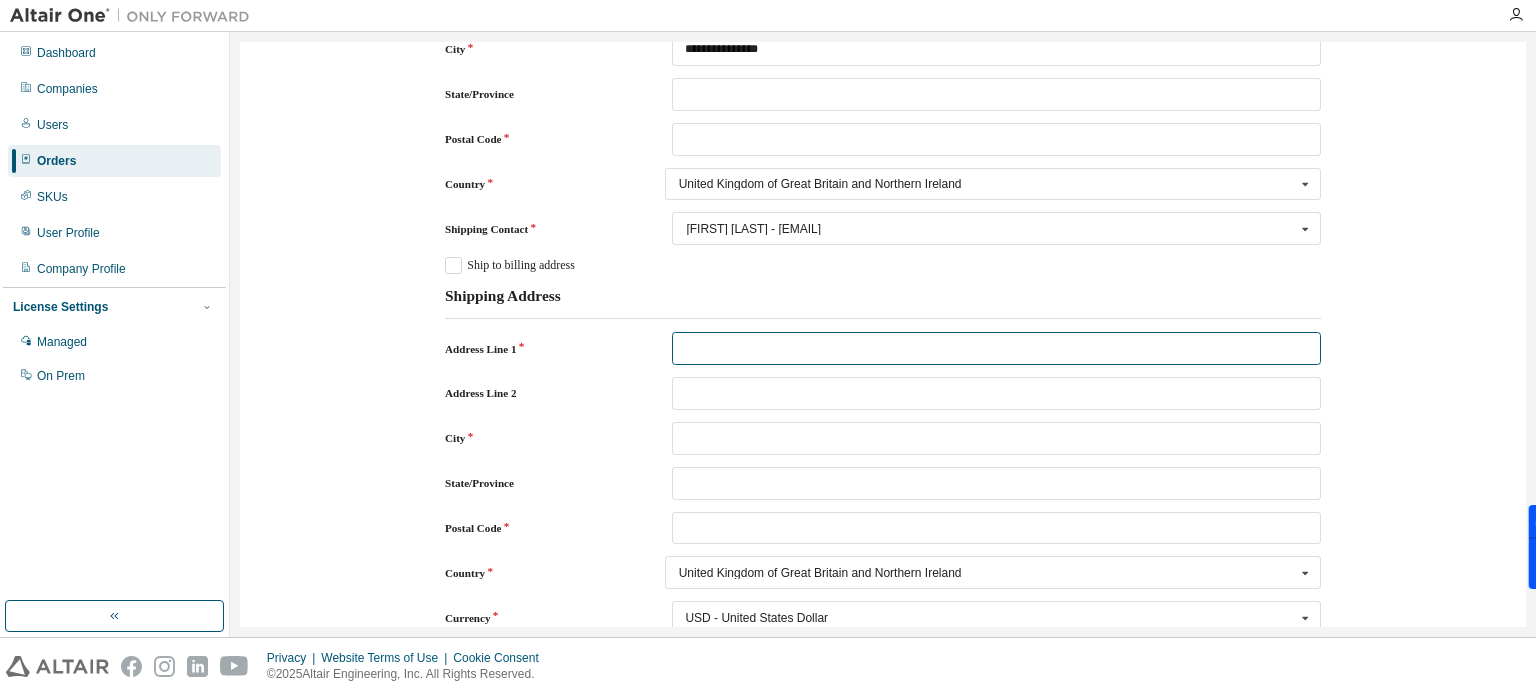 click at bounding box center [996, 348] 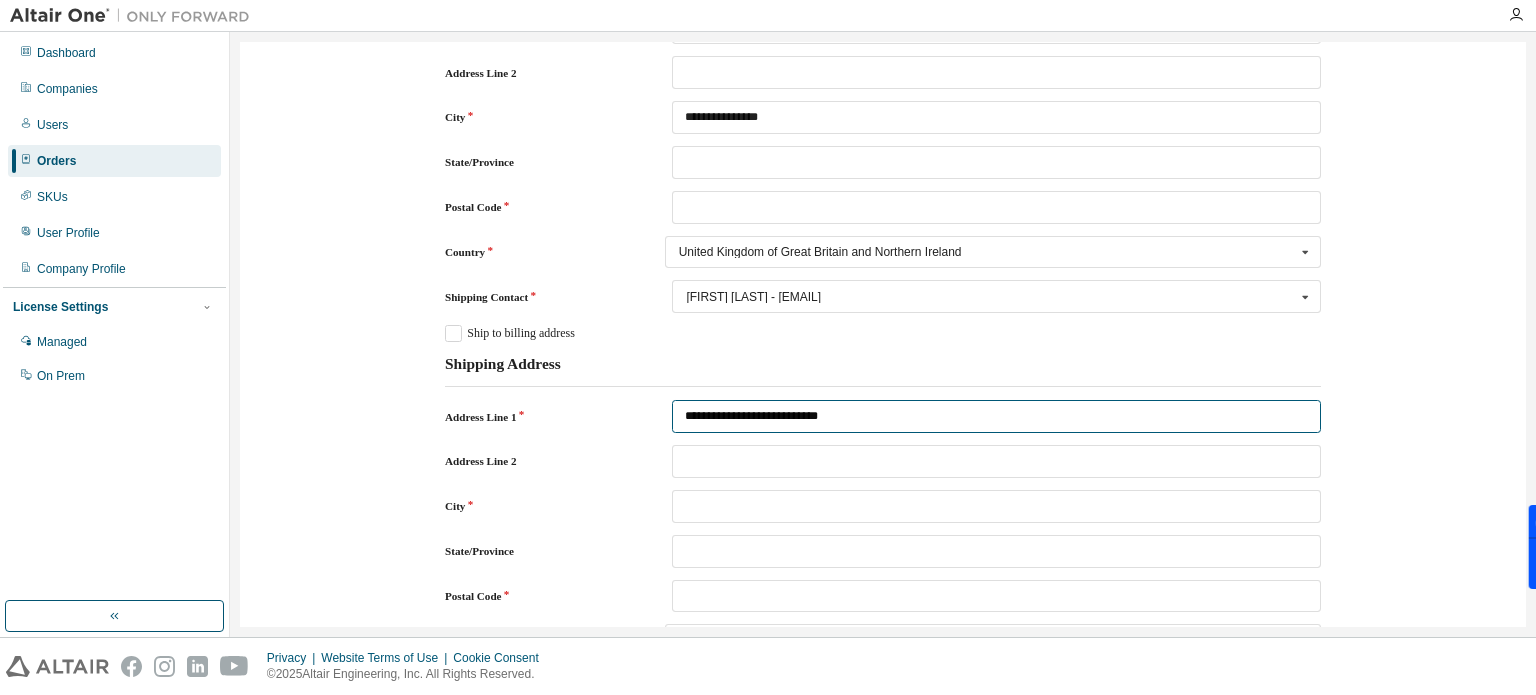 scroll, scrollTop: 228, scrollLeft: 0, axis: vertical 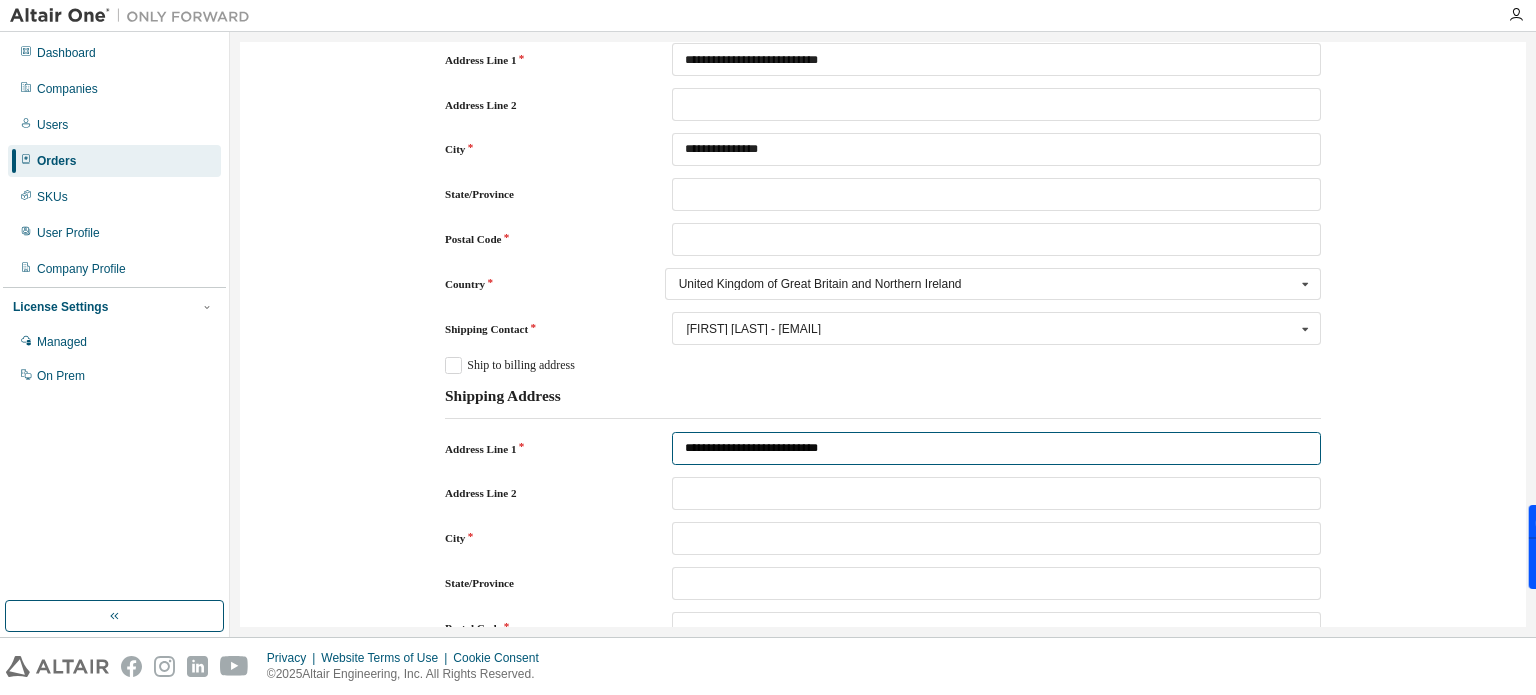 type on "**********" 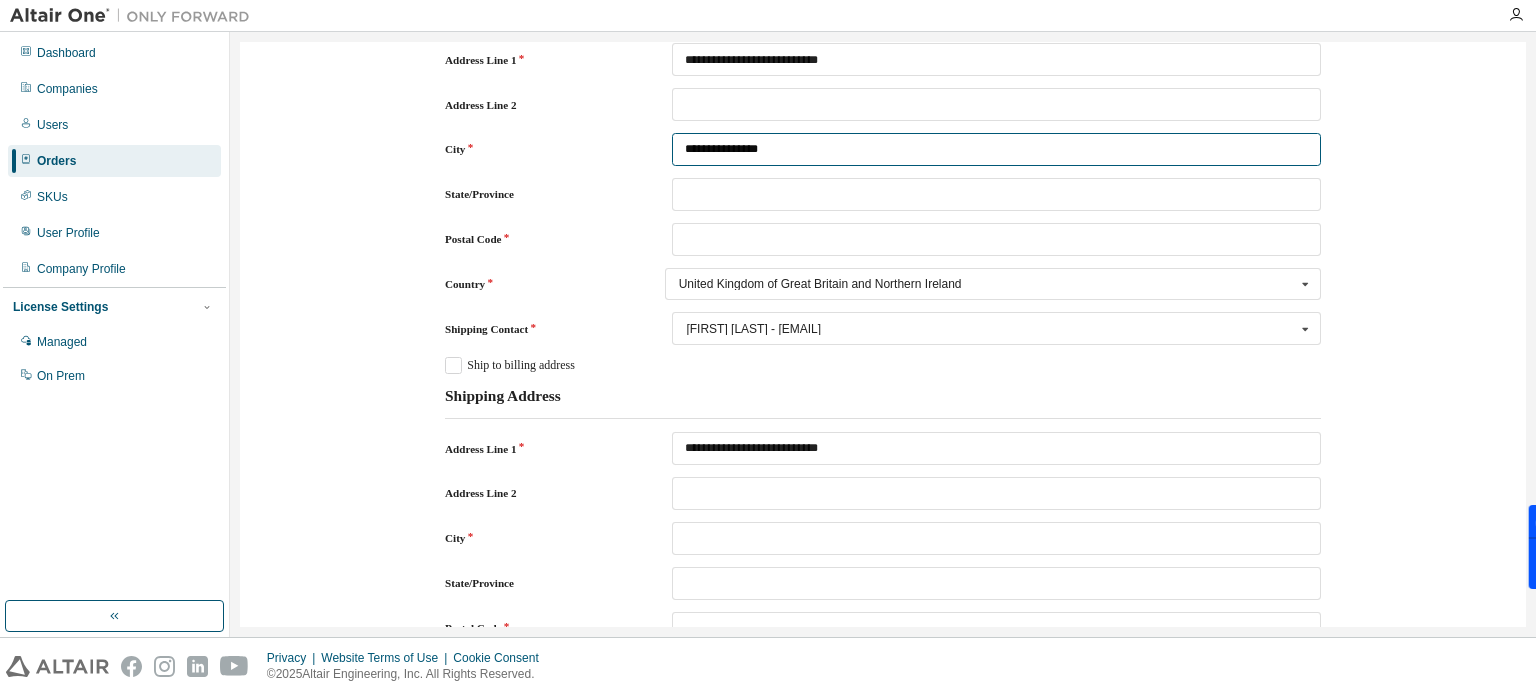 drag, startPoint x: 785, startPoint y: 144, endPoint x: 664, endPoint y: 136, distance: 121.264175 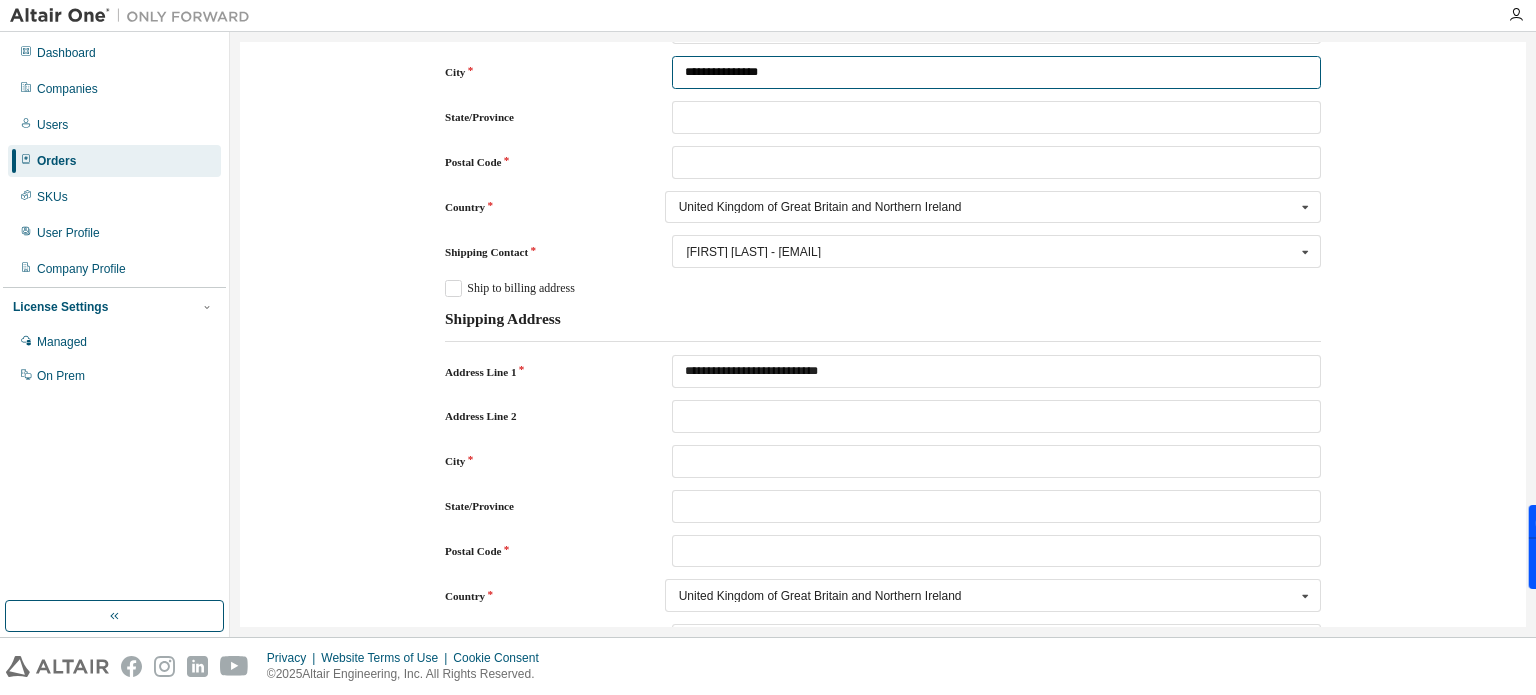 scroll, scrollTop: 428, scrollLeft: 0, axis: vertical 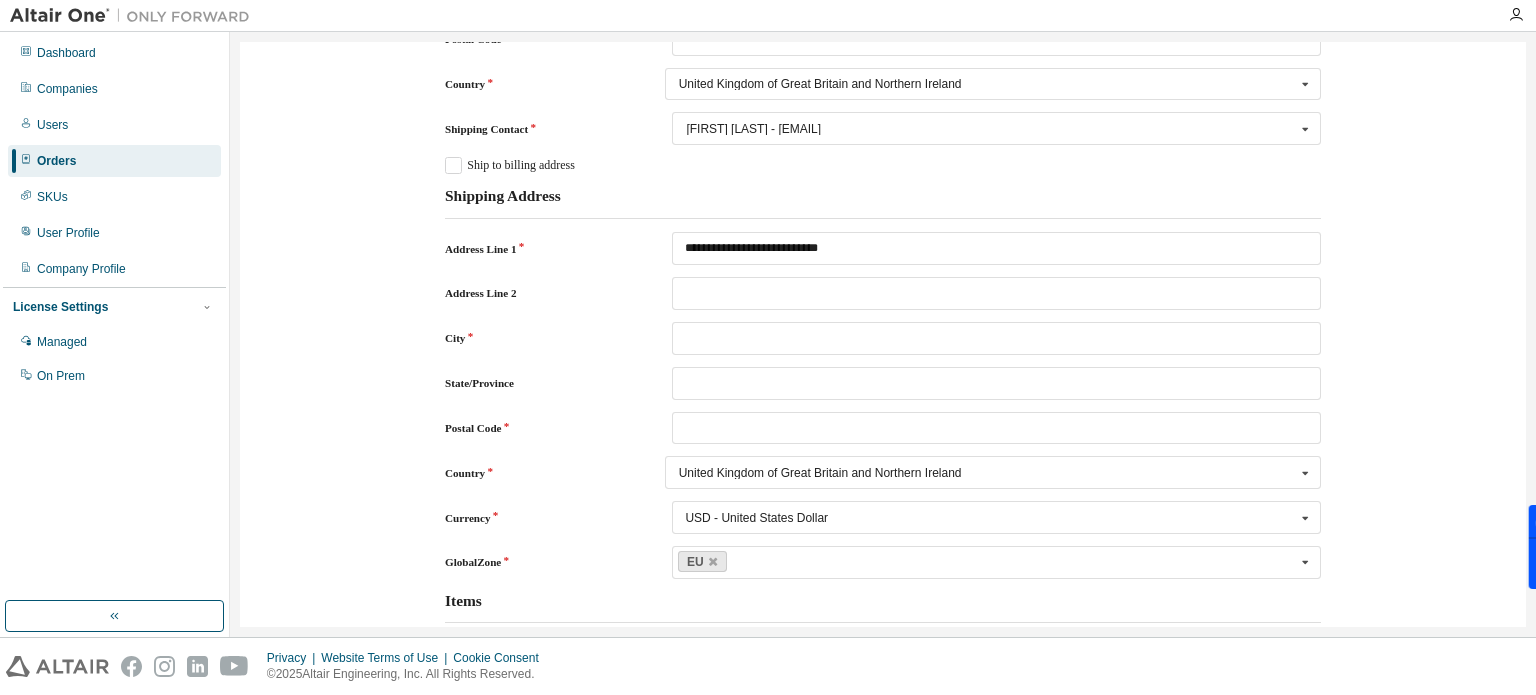 click on "**********" at bounding box center [883, 422] 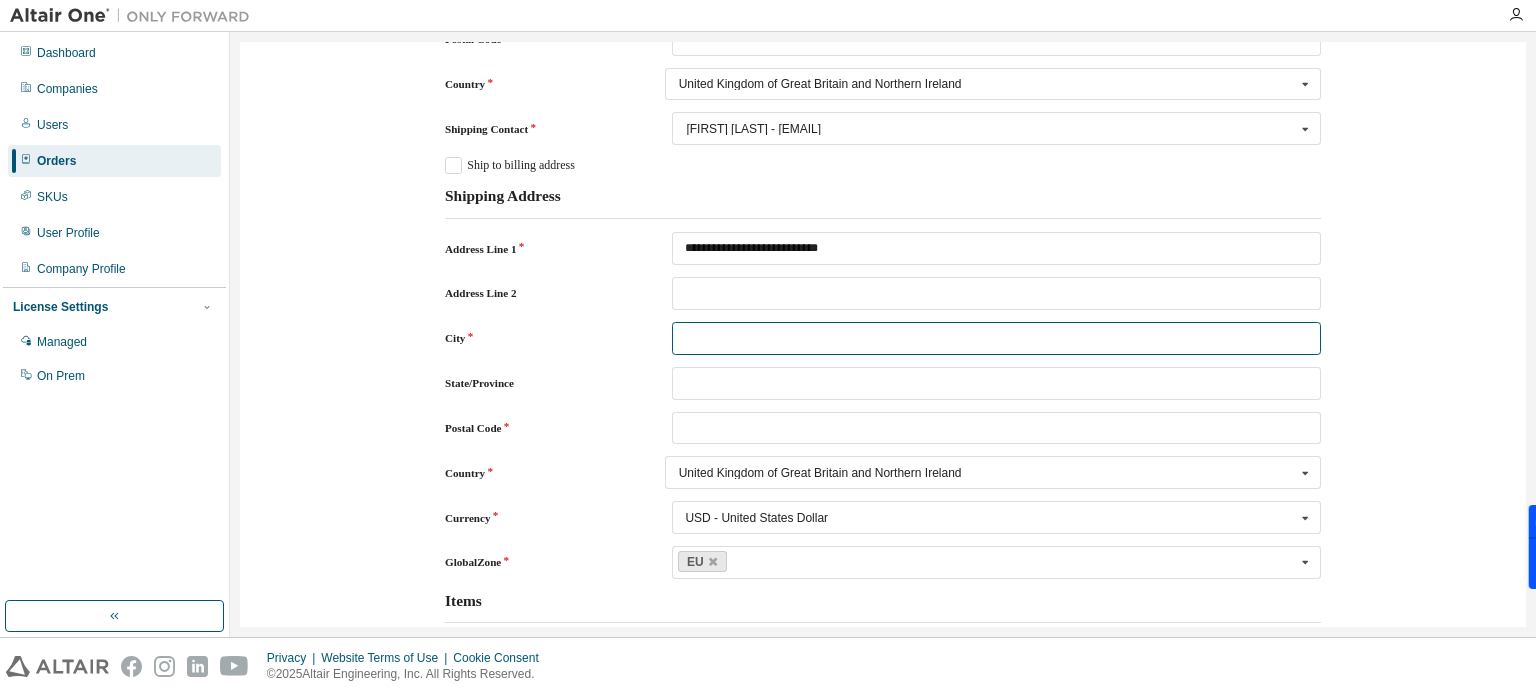 click at bounding box center (996, 338) 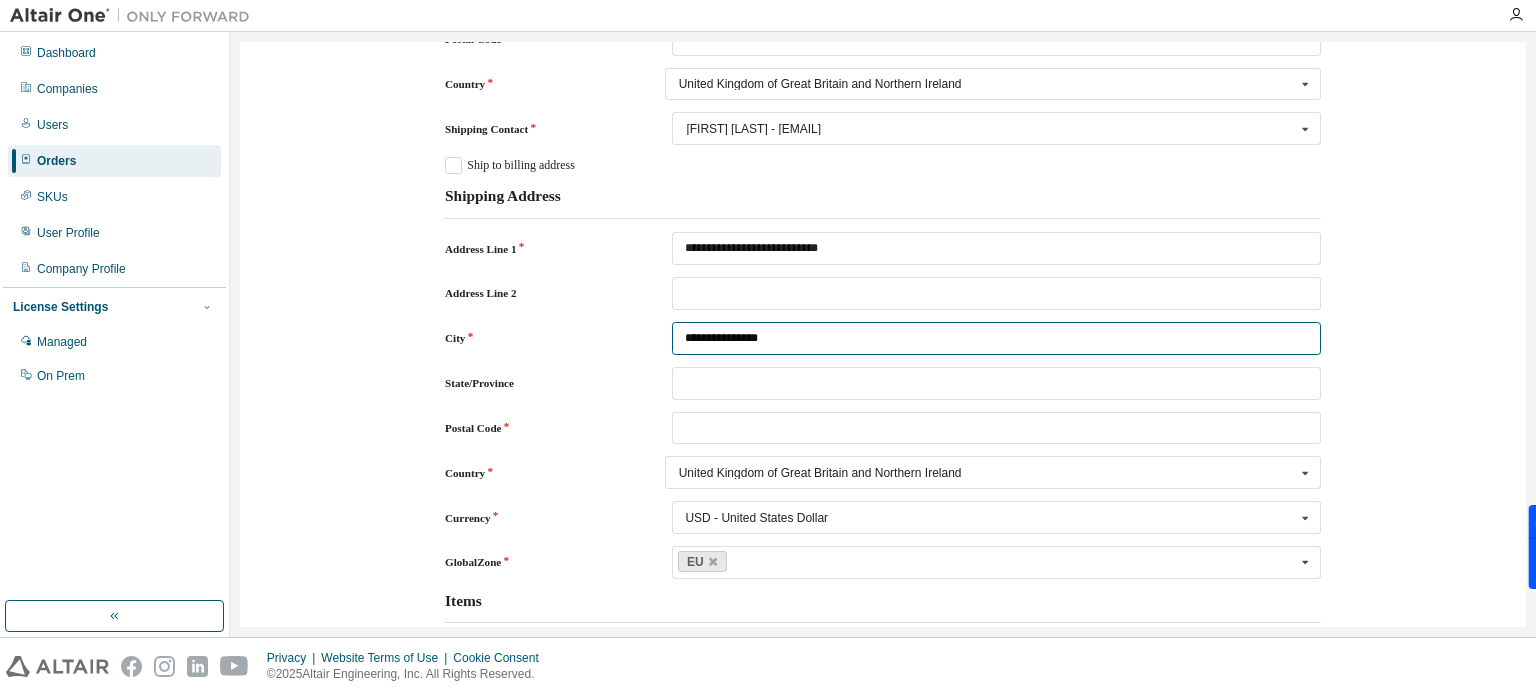type on "**********" 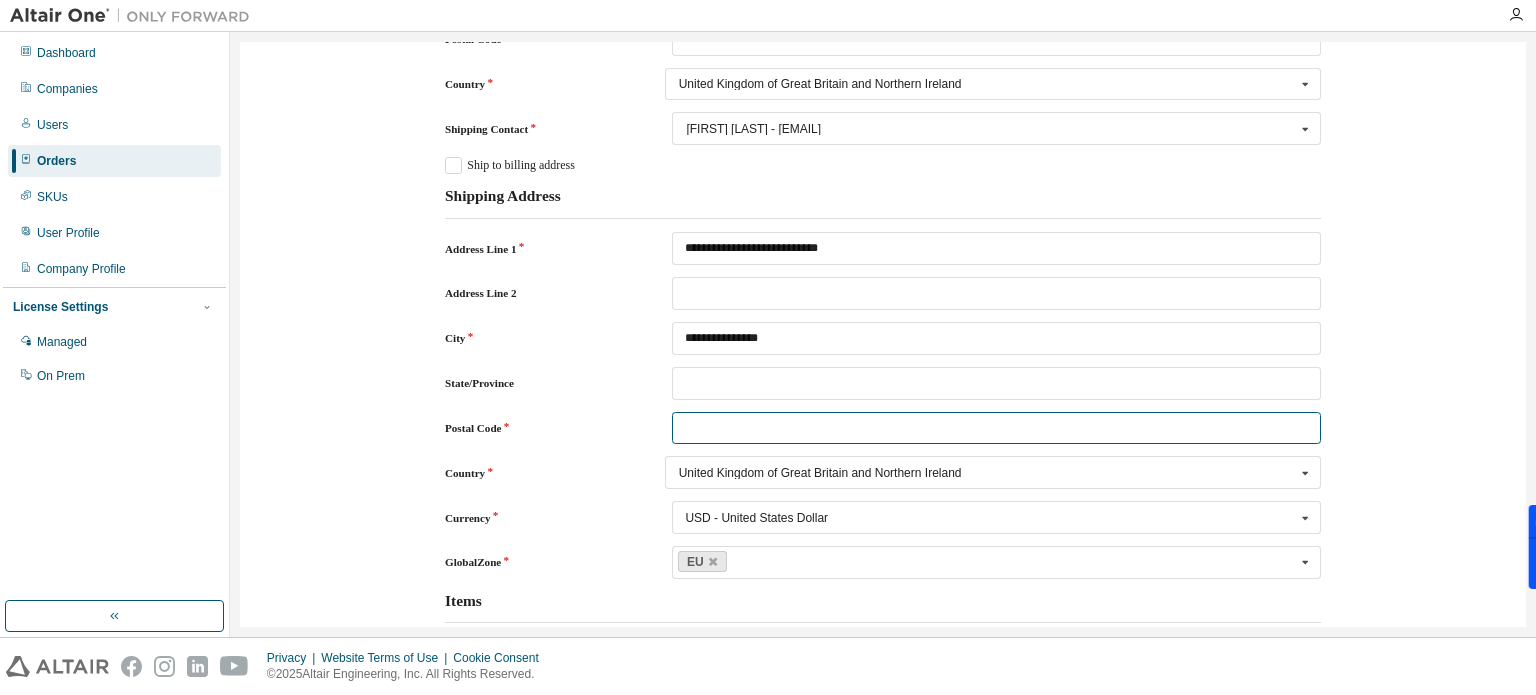 click at bounding box center [996, 428] 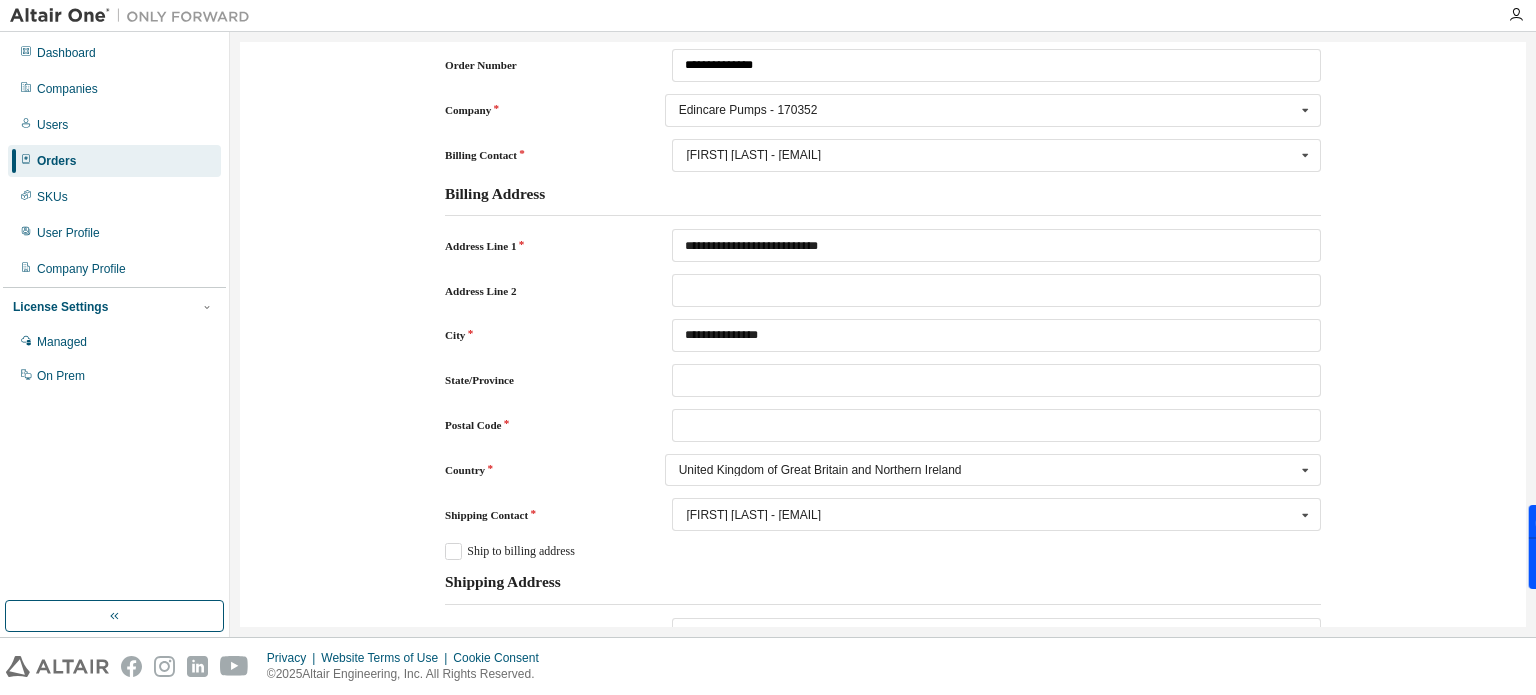 scroll, scrollTop: 28, scrollLeft: 0, axis: vertical 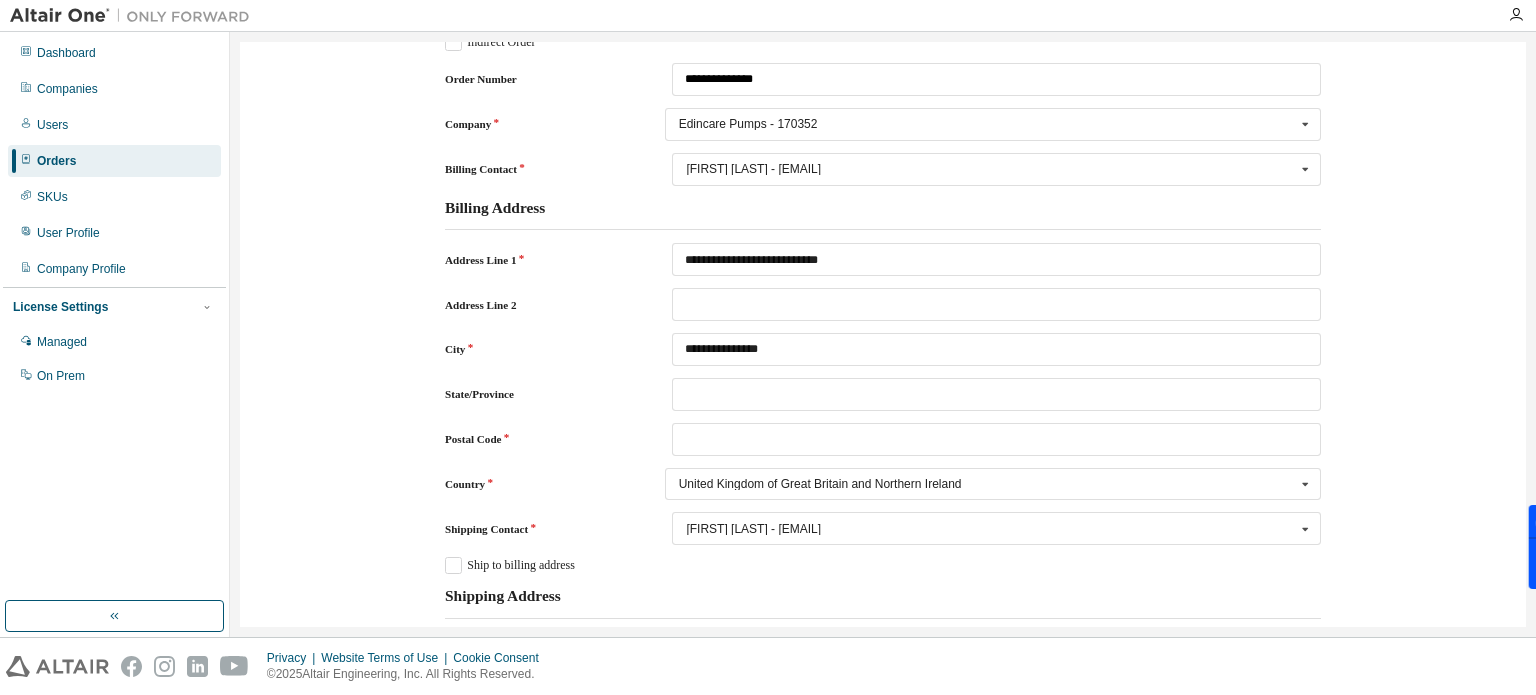 click on "**********" at bounding box center [883, 822] 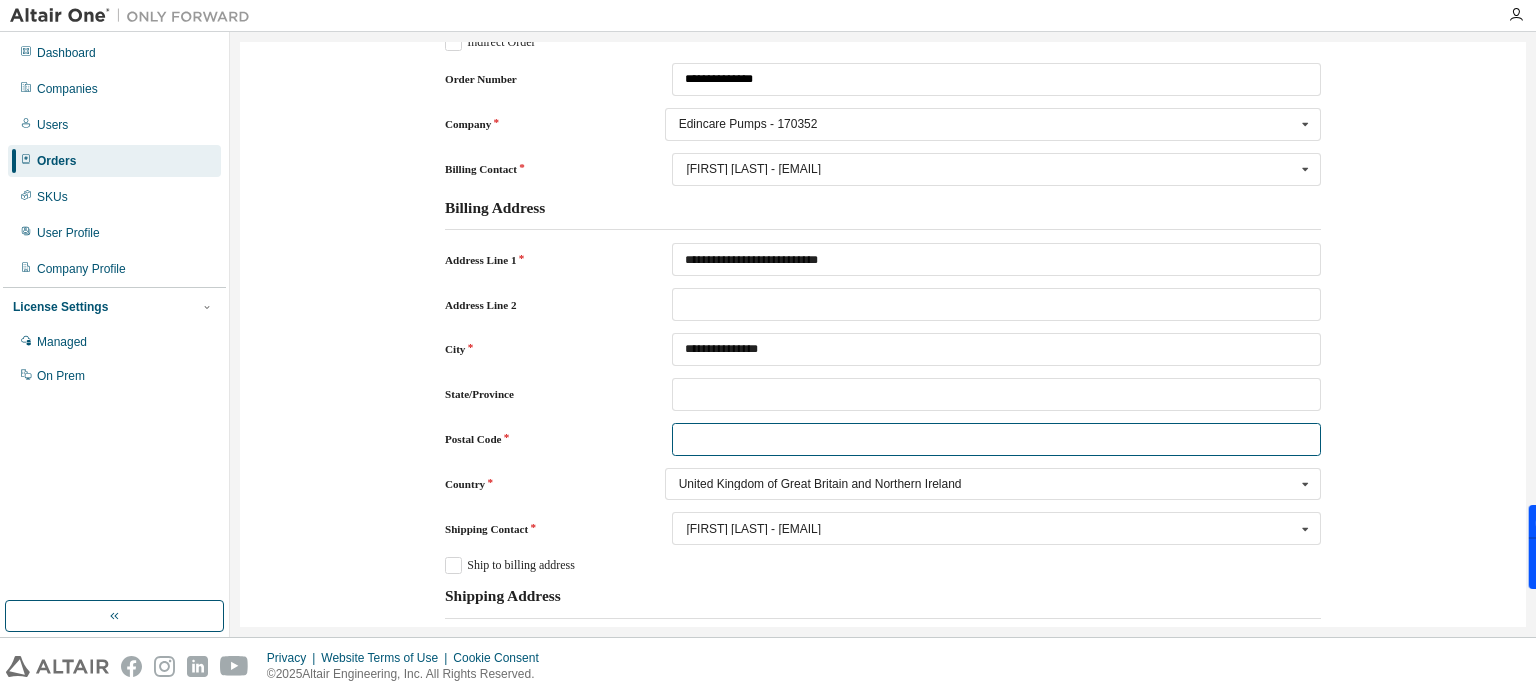 click at bounding box center [996, 439] 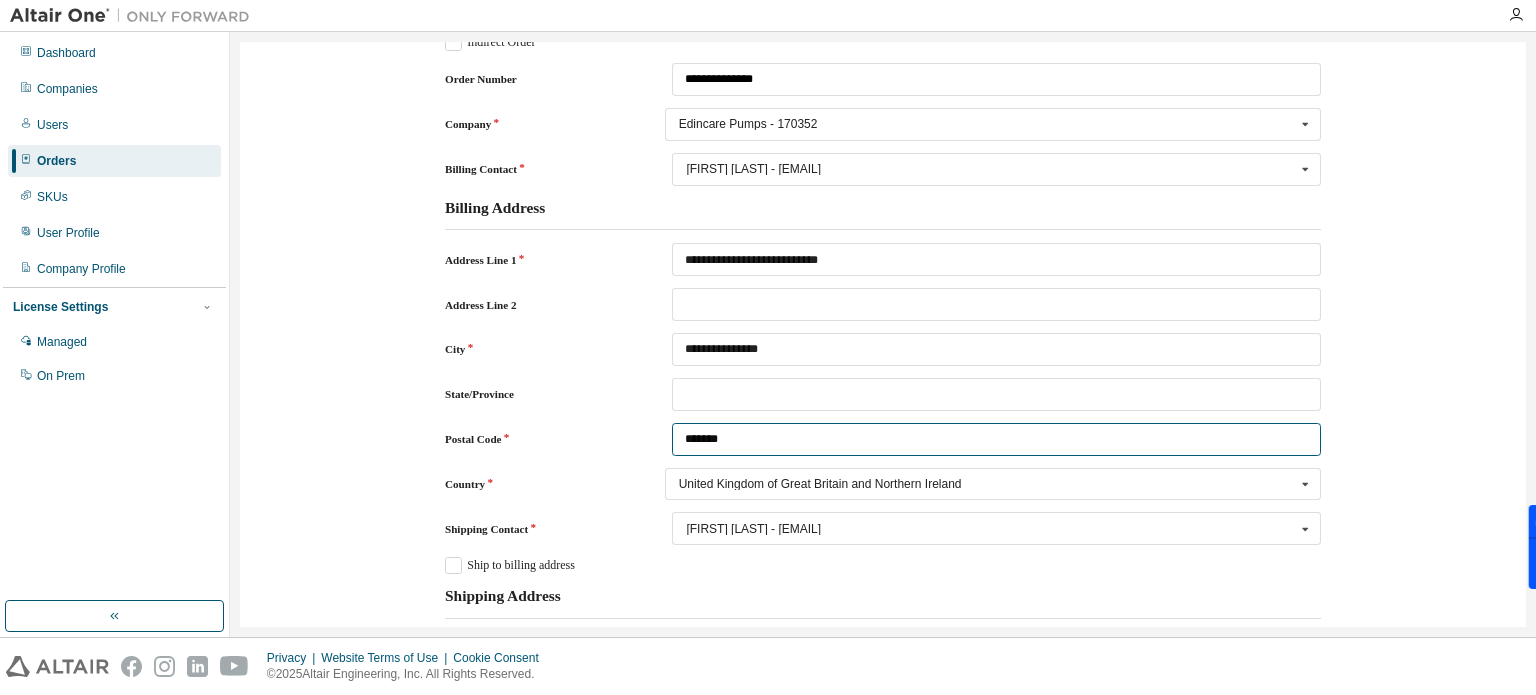 type on "*******" 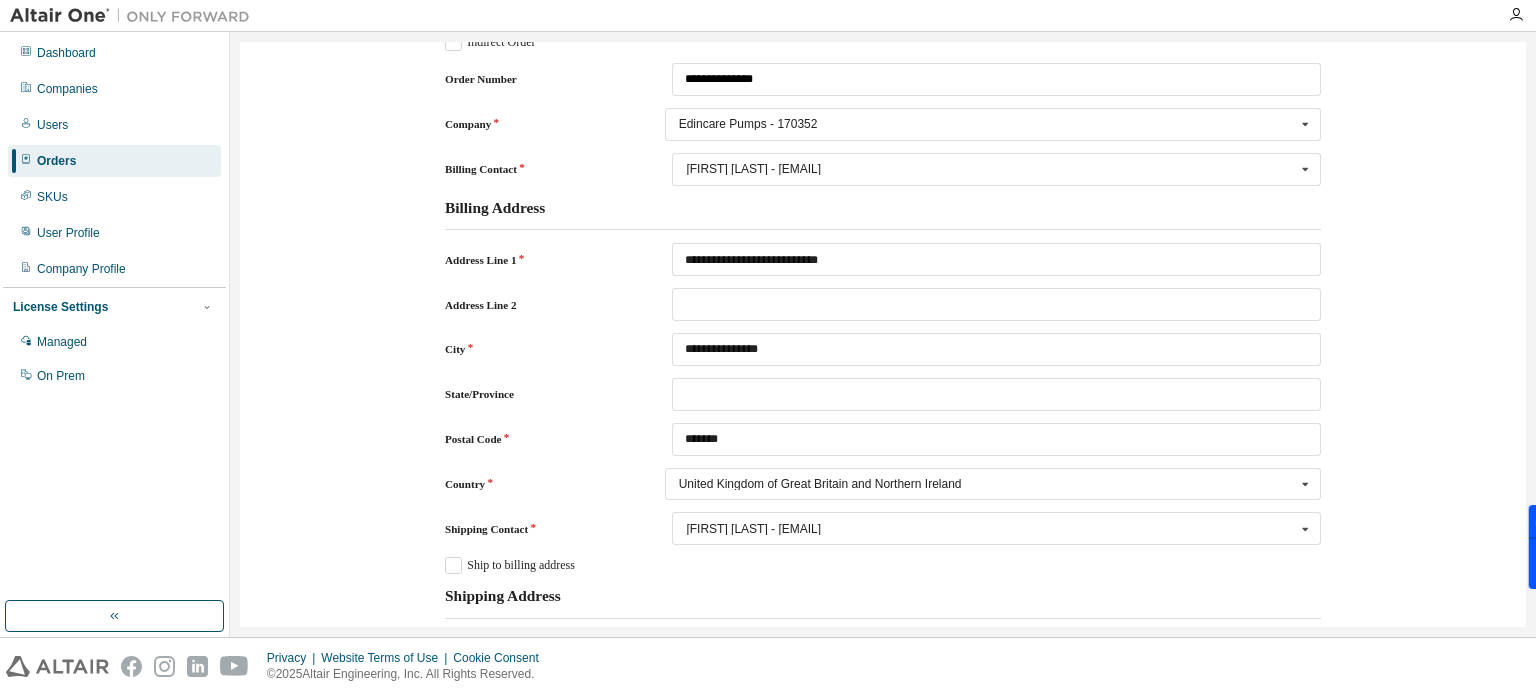 click on "**********" at bounding box center (883, 822) 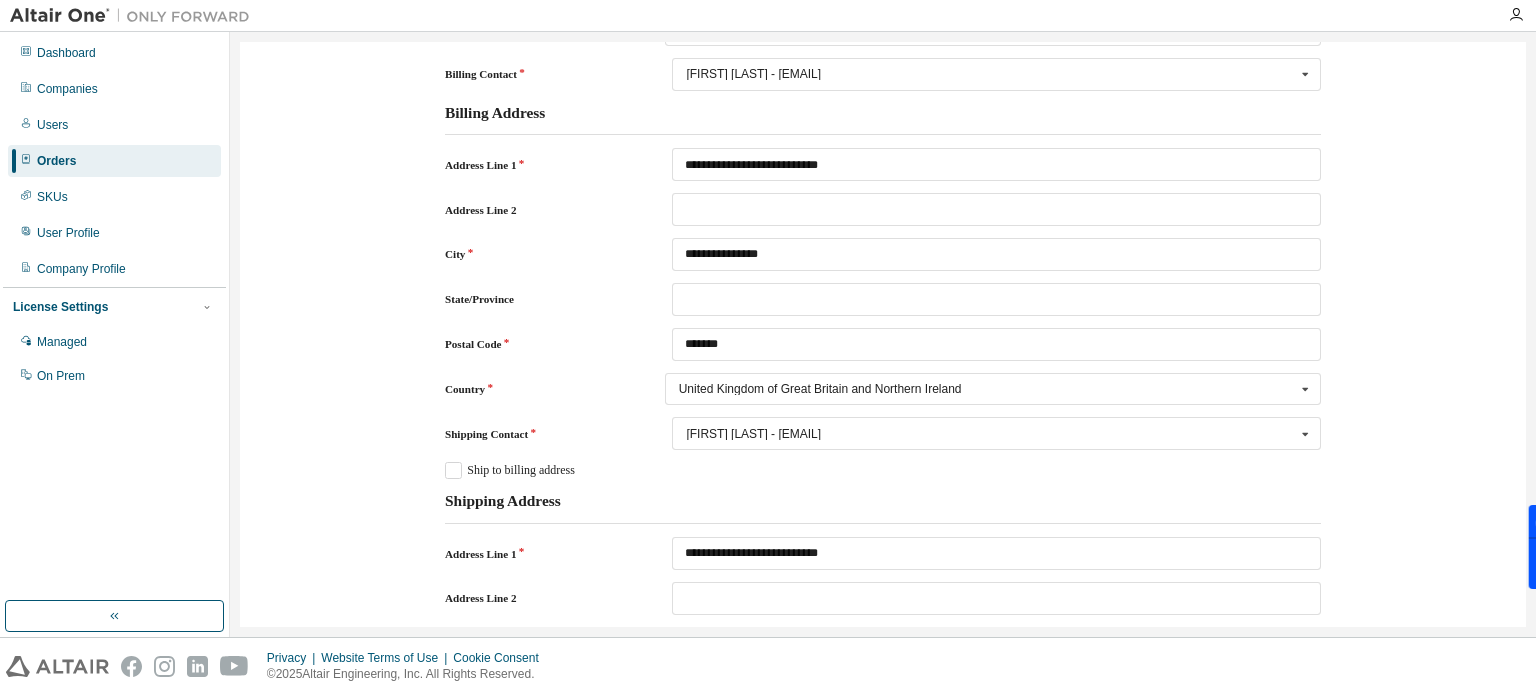 scroll, scrollTop: 228, scrollLeft: 0, axis: vertical 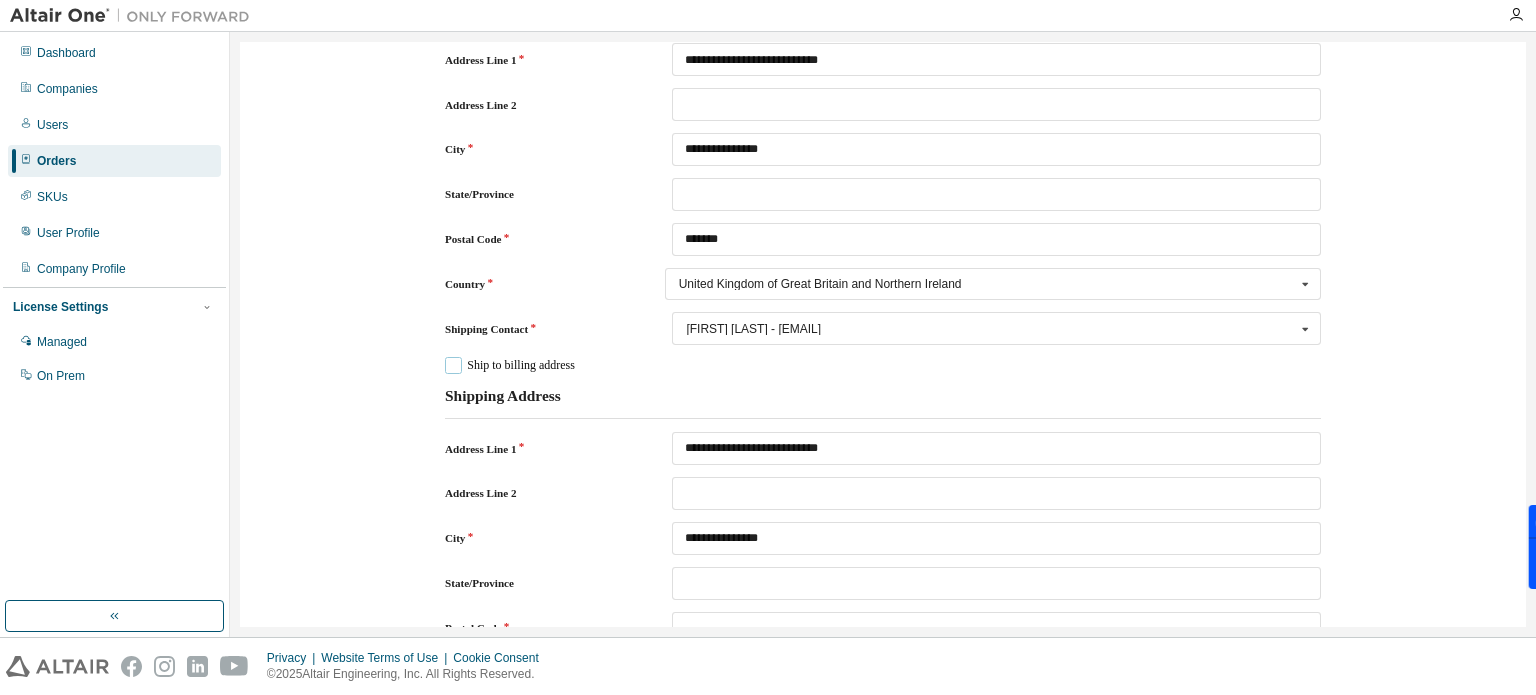 click on "Ship to billing address" at bounding box center (510, 365) 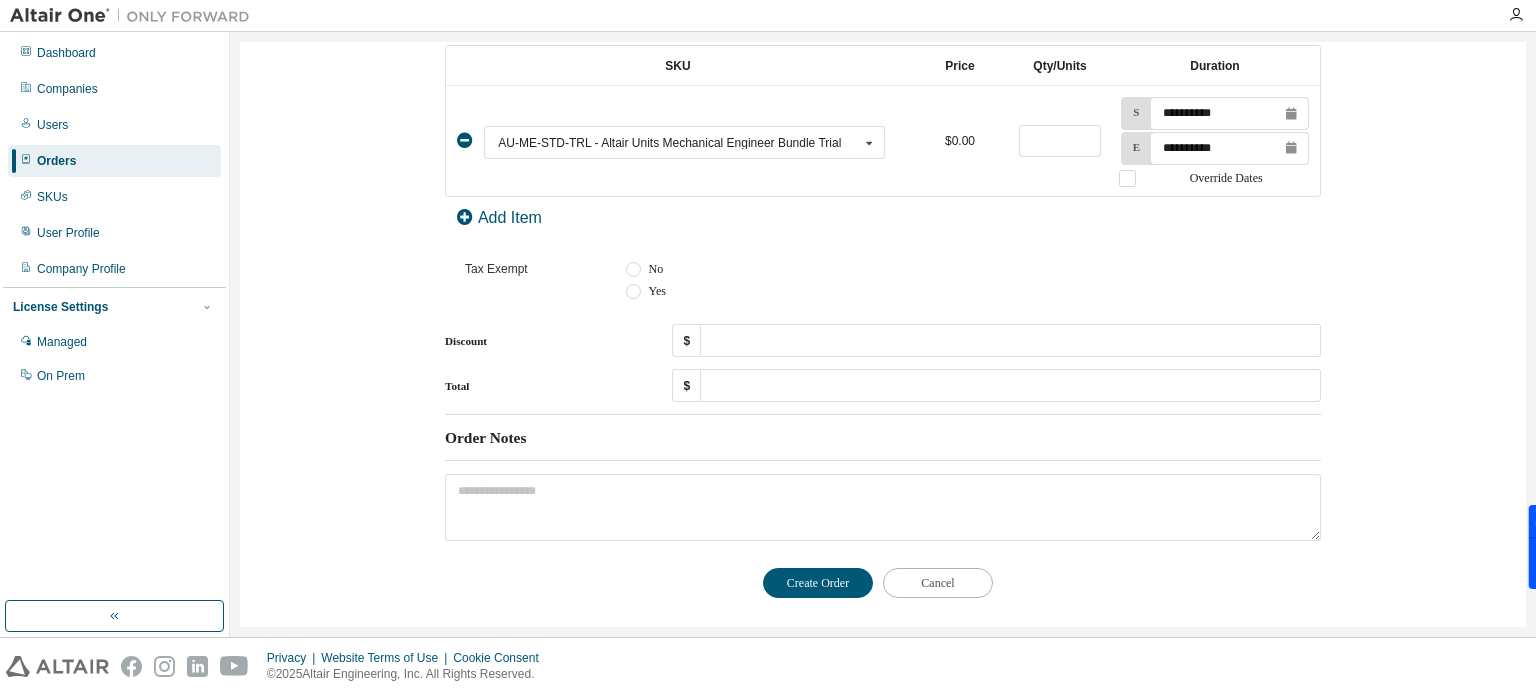 scroll, scrollTop: 1020, scrollLeft: 0, axis: vertical 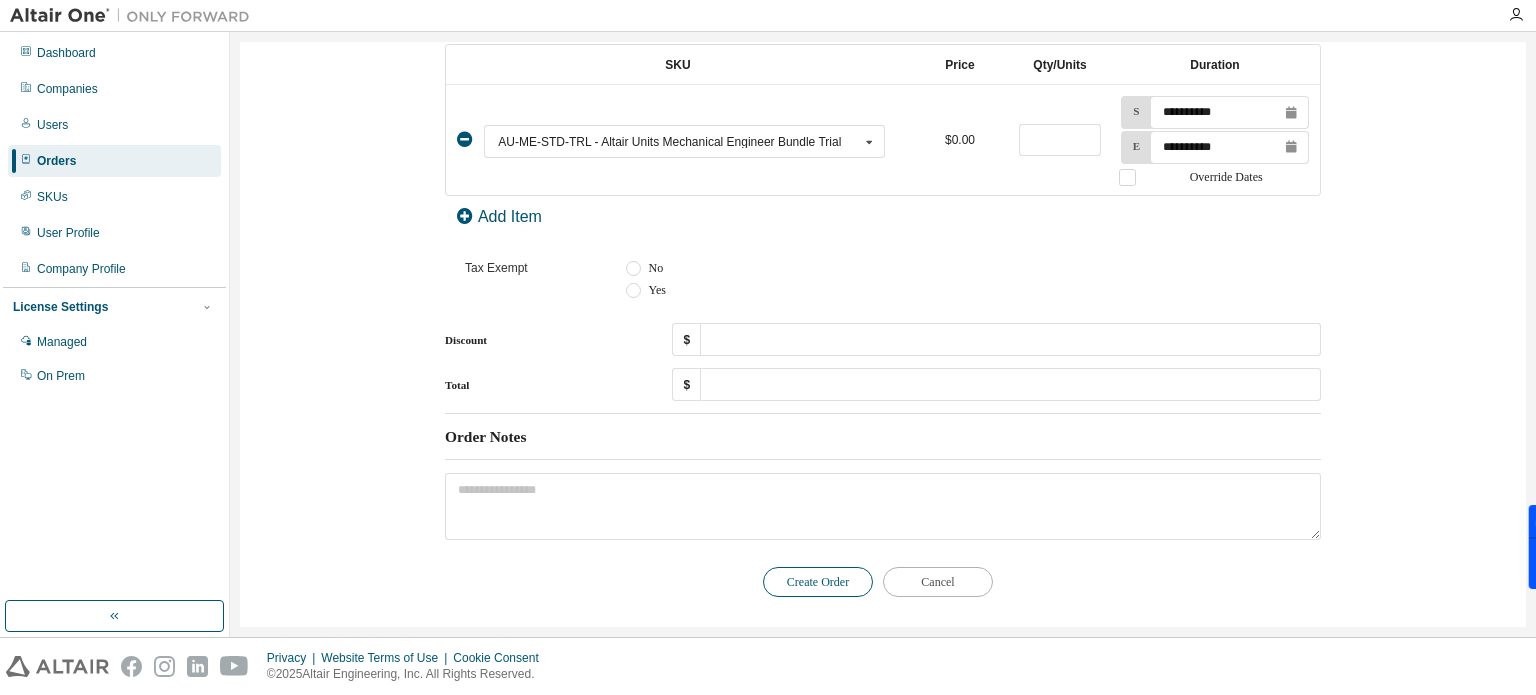click on "Create Order" at bounding box center [818, 582] 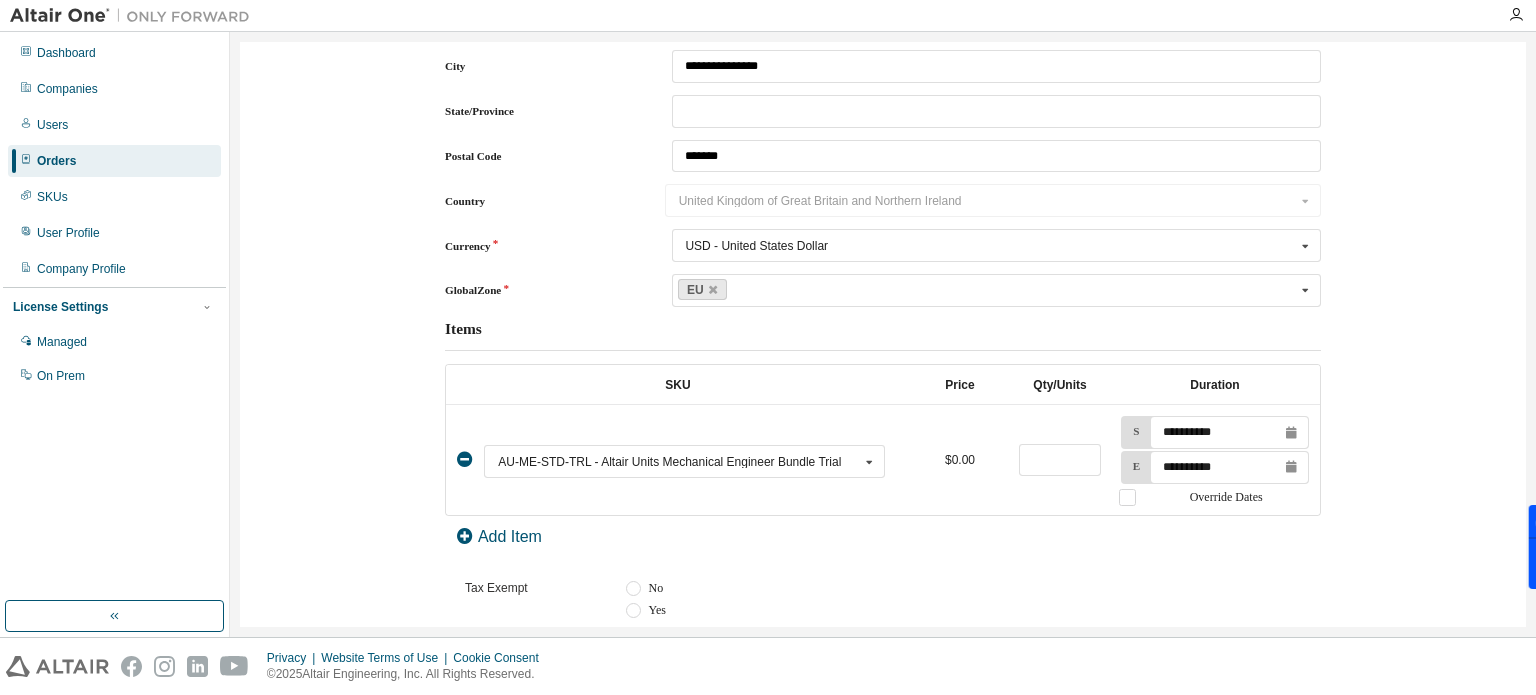 scroll, scrollTop: 1073, scrollLeft: 0, axis: vertical 